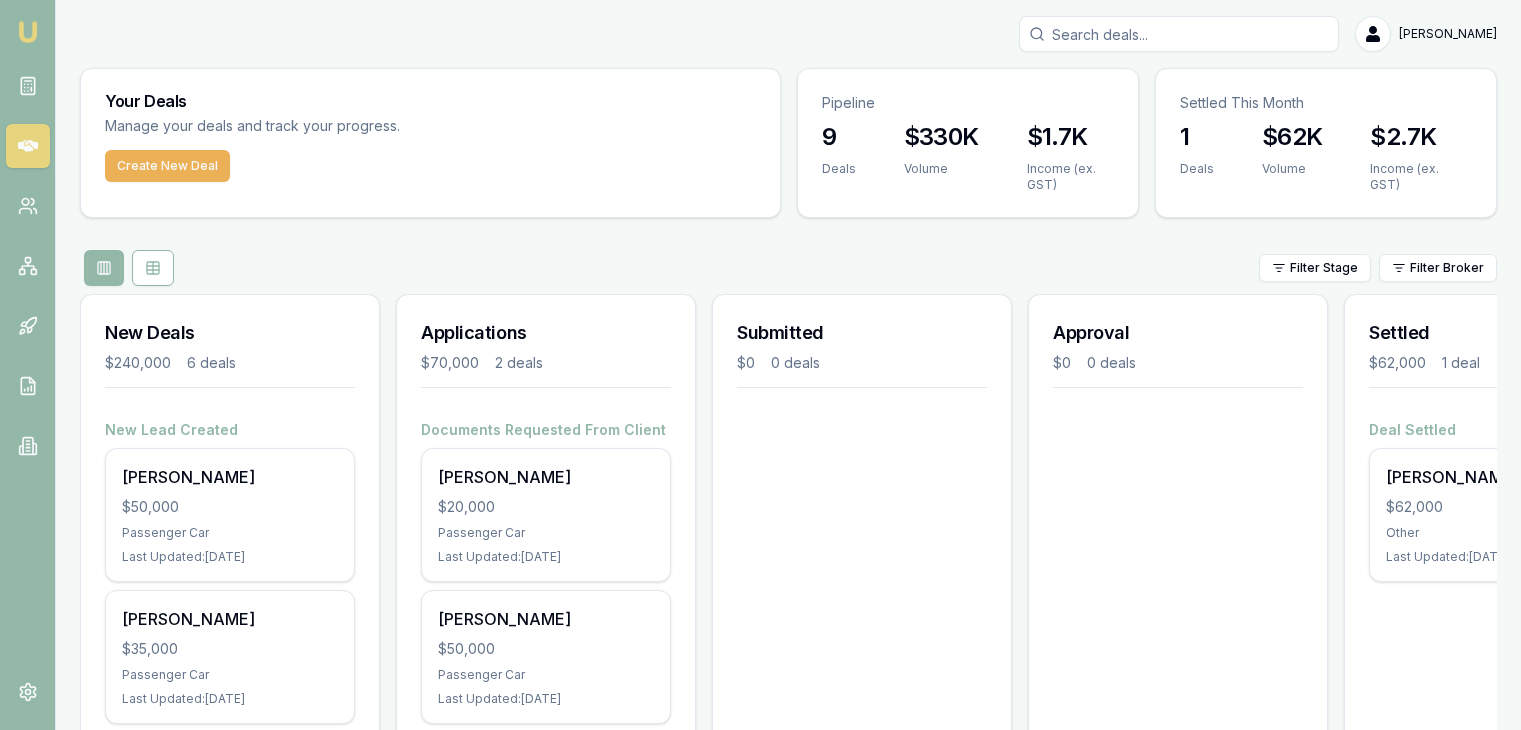 scroll, scrollTop: 0, scrollLeft: 0, axis: both 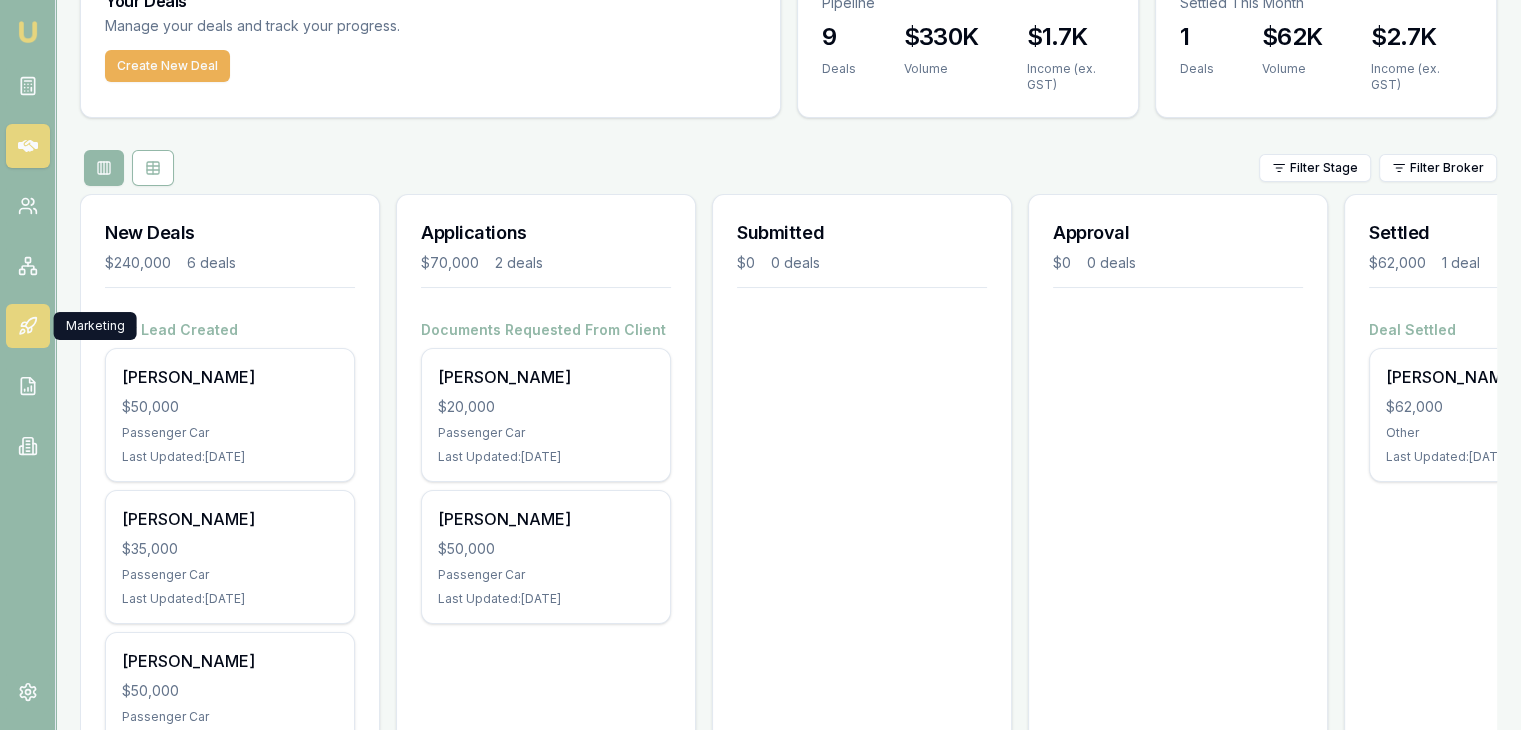 click 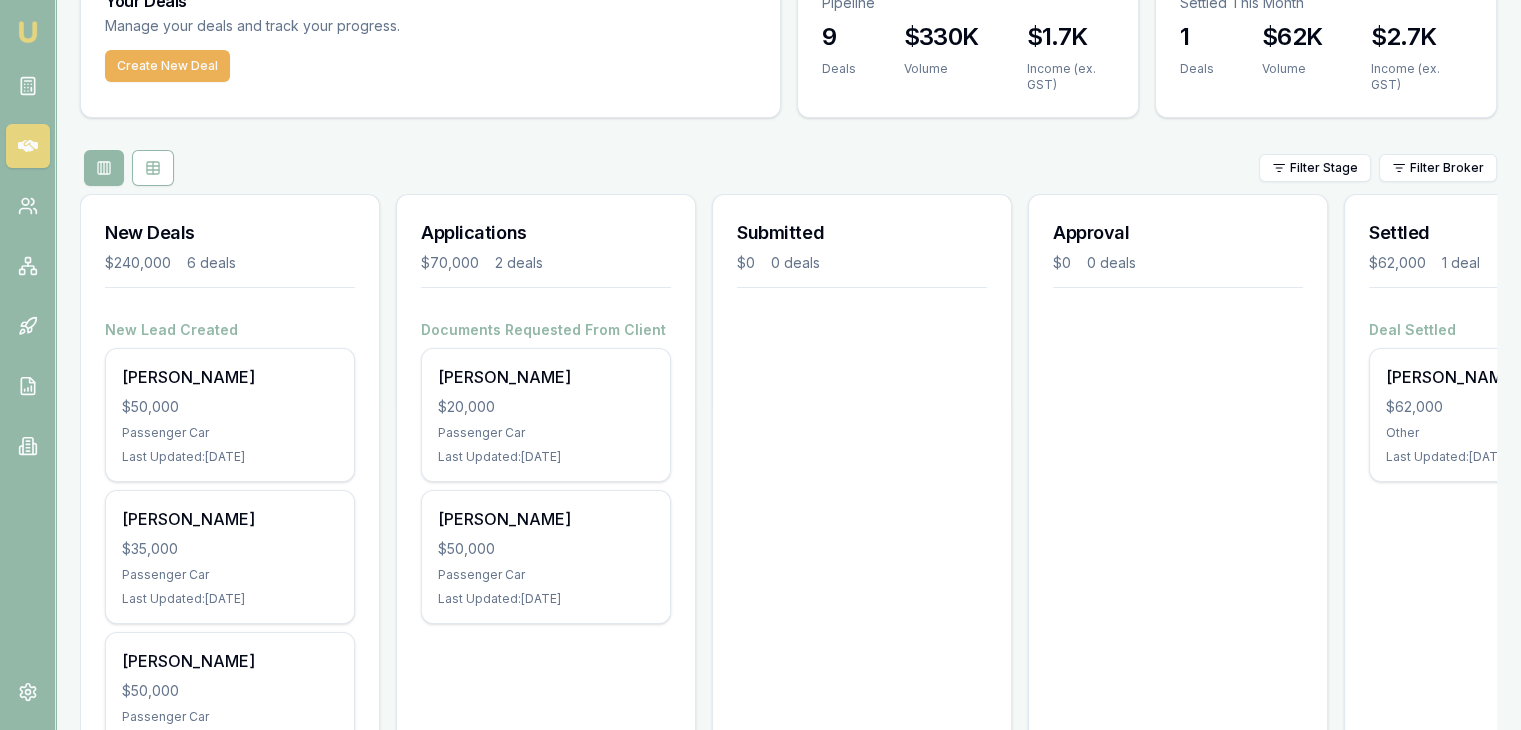 scroll, scrollTop: 0, scrollLeft: 0, axis: both 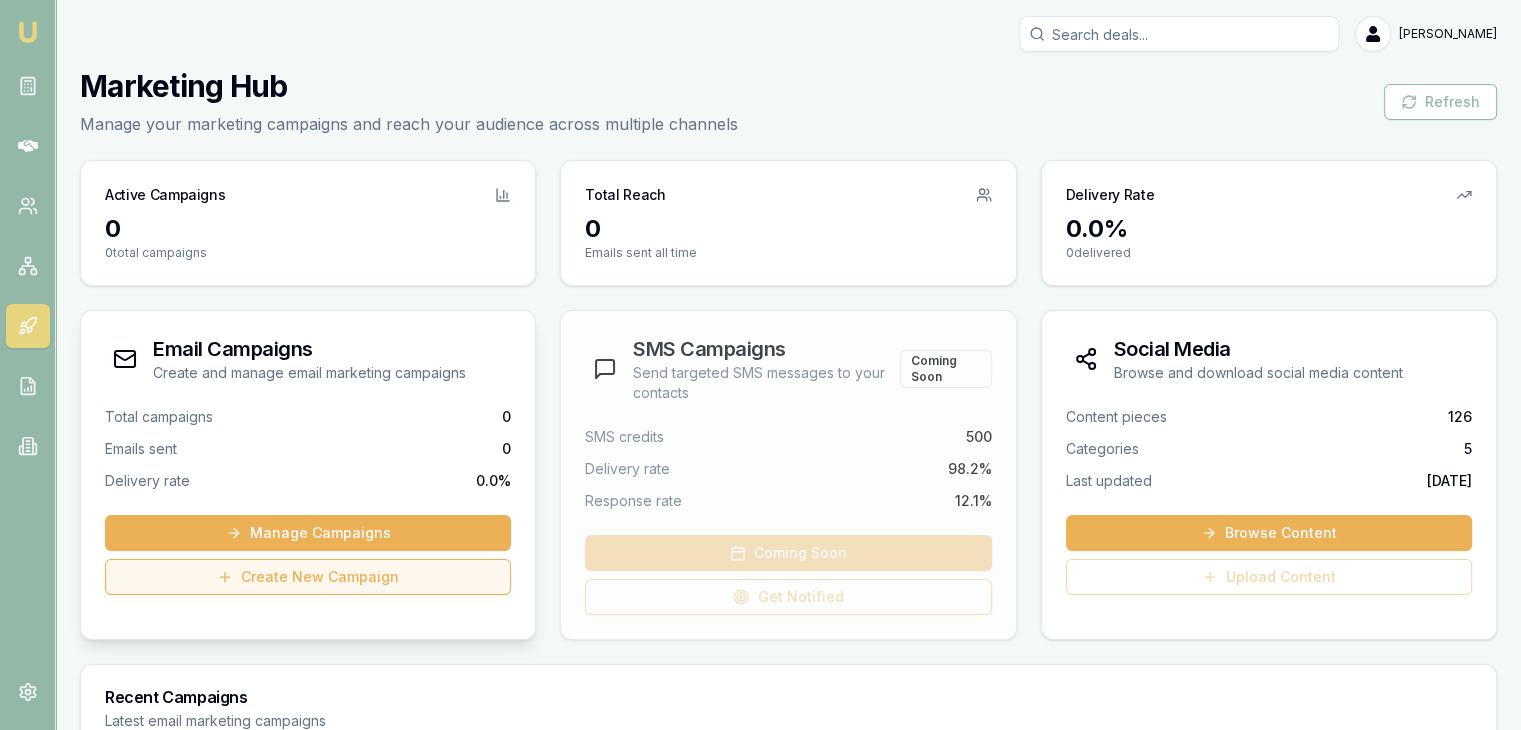 click on "Create New Campaign" at bounding box center (308, 577) 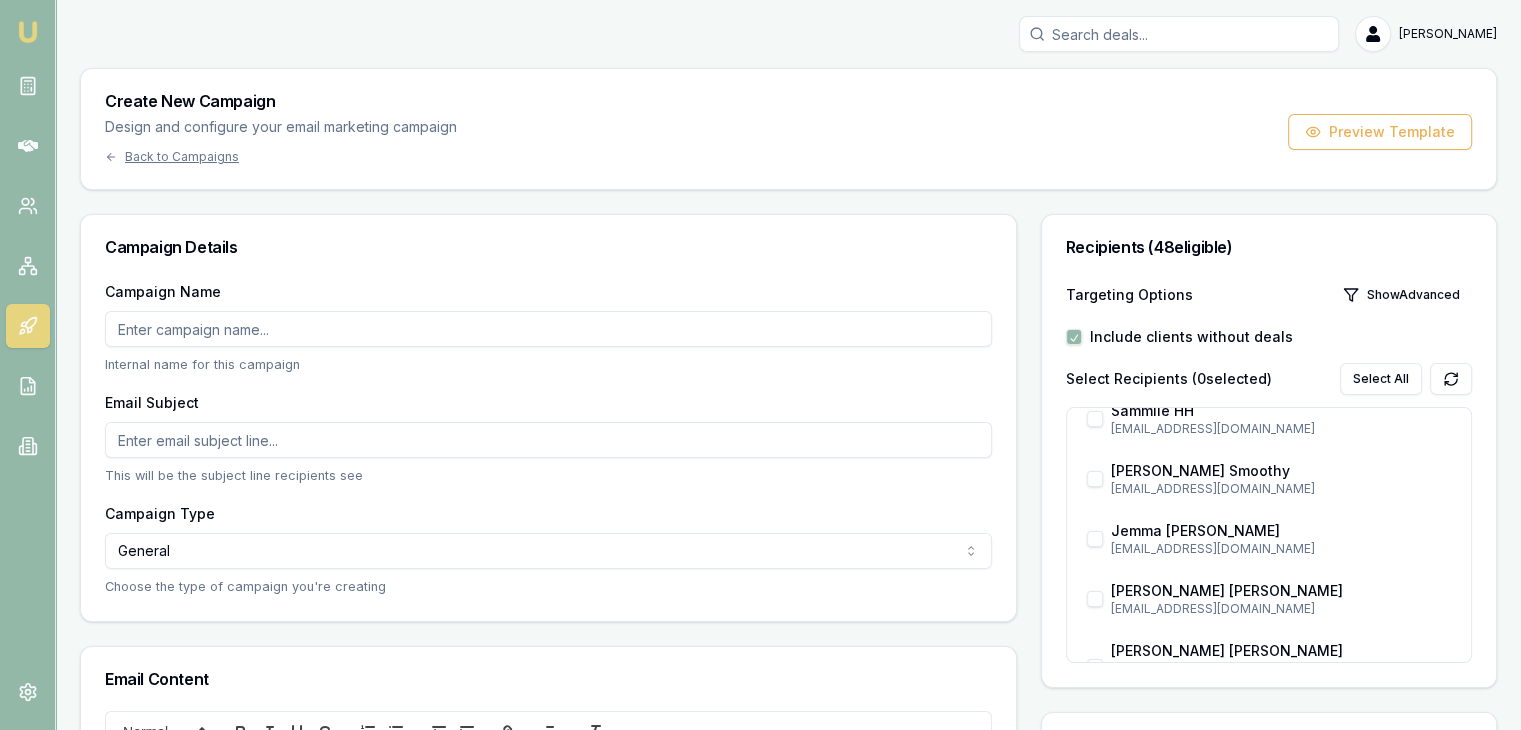 scroll, scrollTop: 600, scrollLeft: 0, axis: vertical 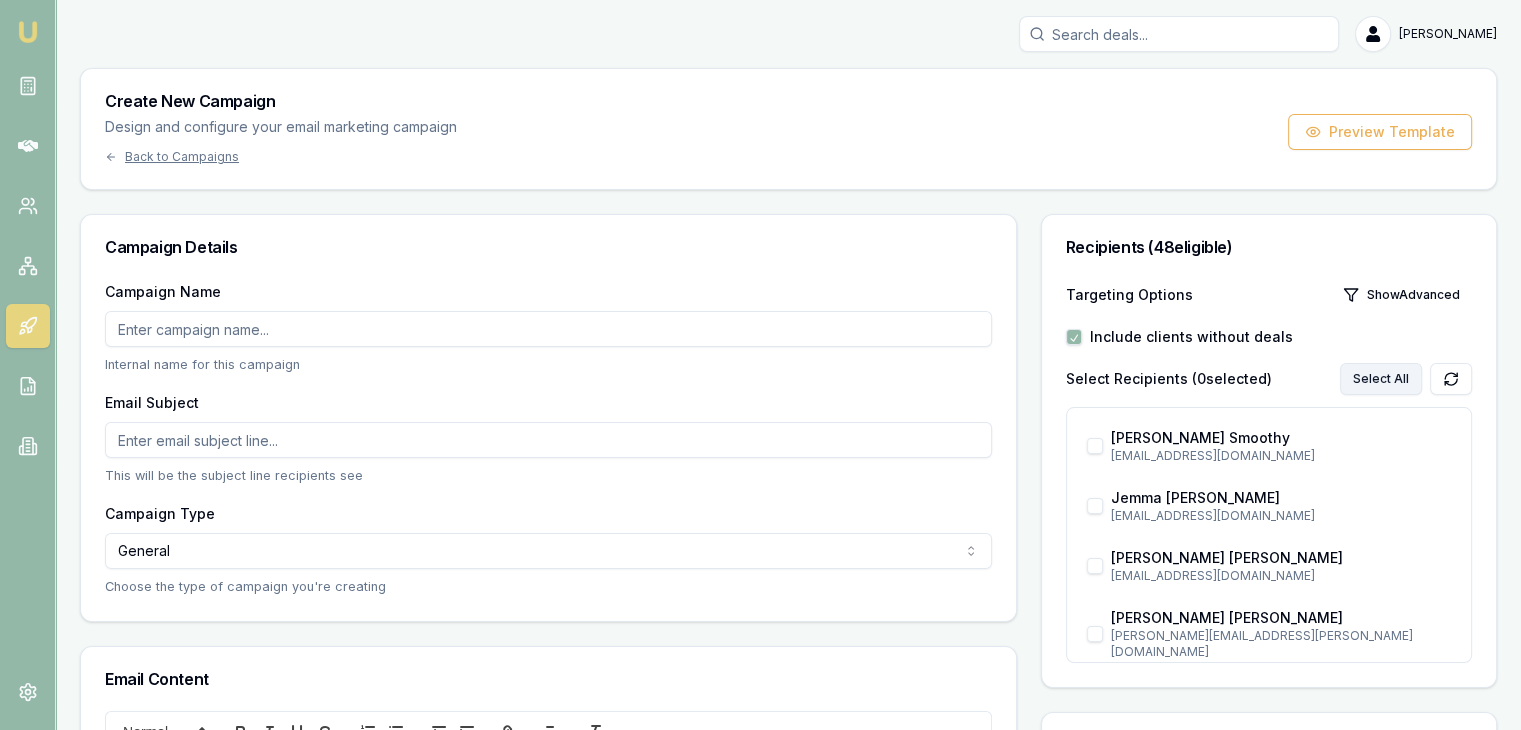 click on "Select All" at bounding box center (1381, 379) 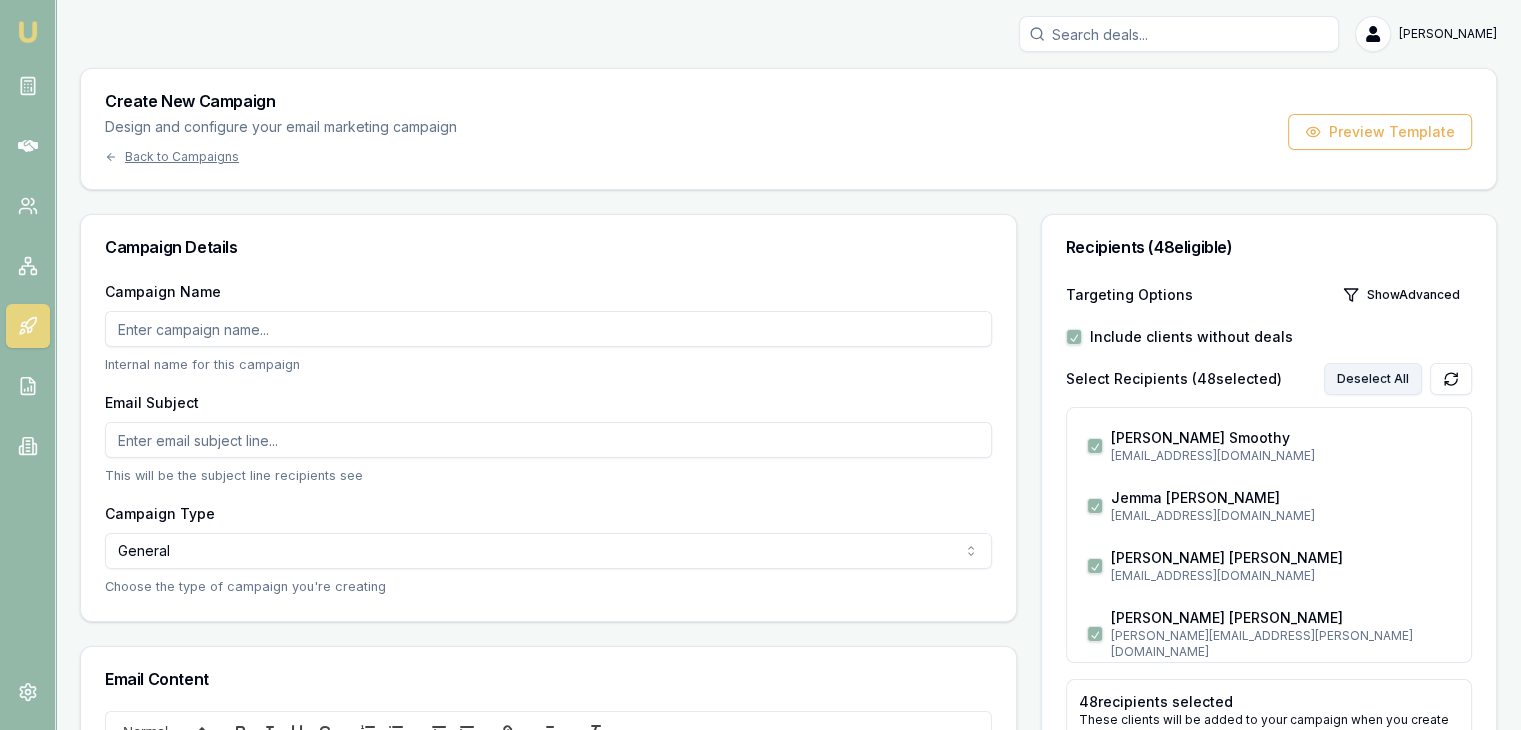 click on "Deselect All" at bounding box center (1373, 379) 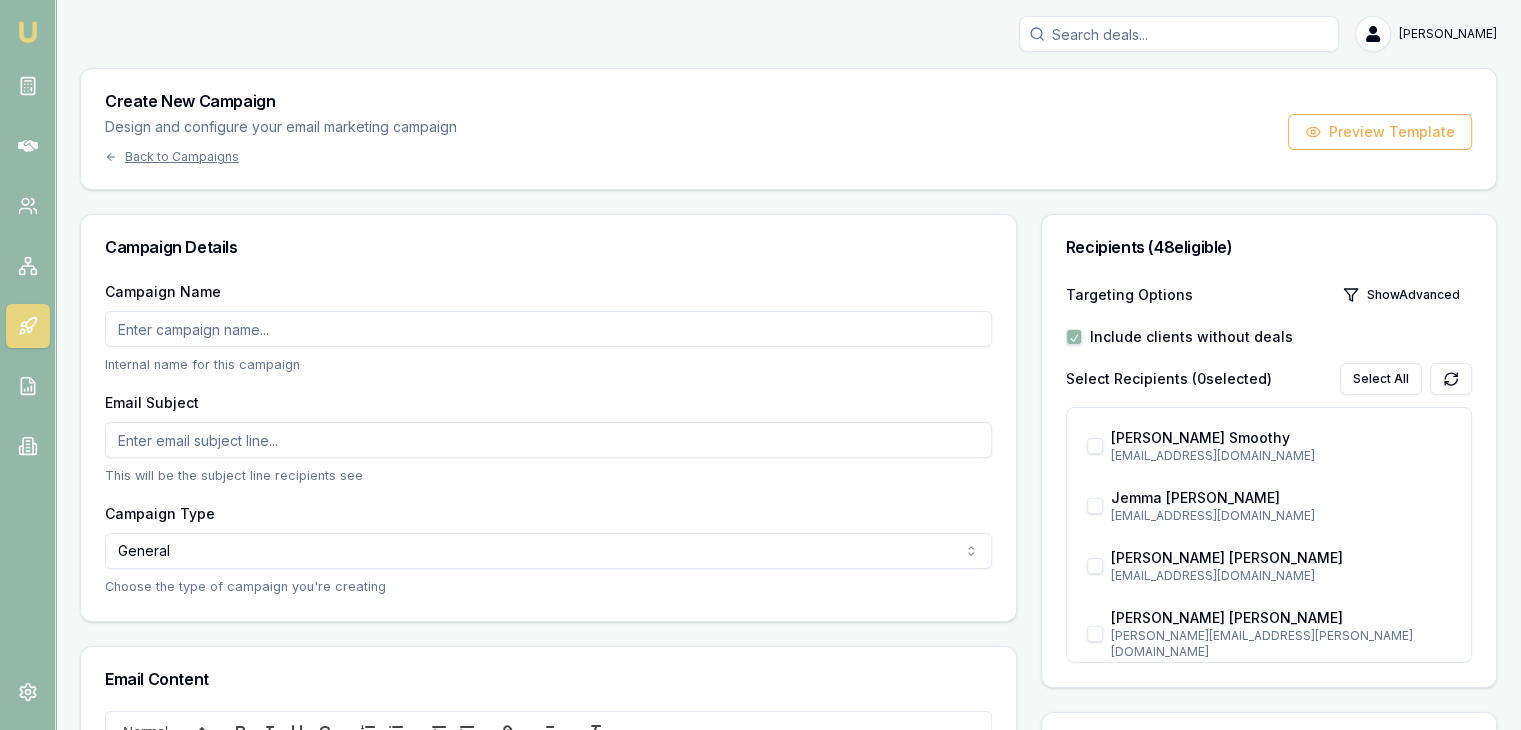 click at bounding box center (1074, 337) 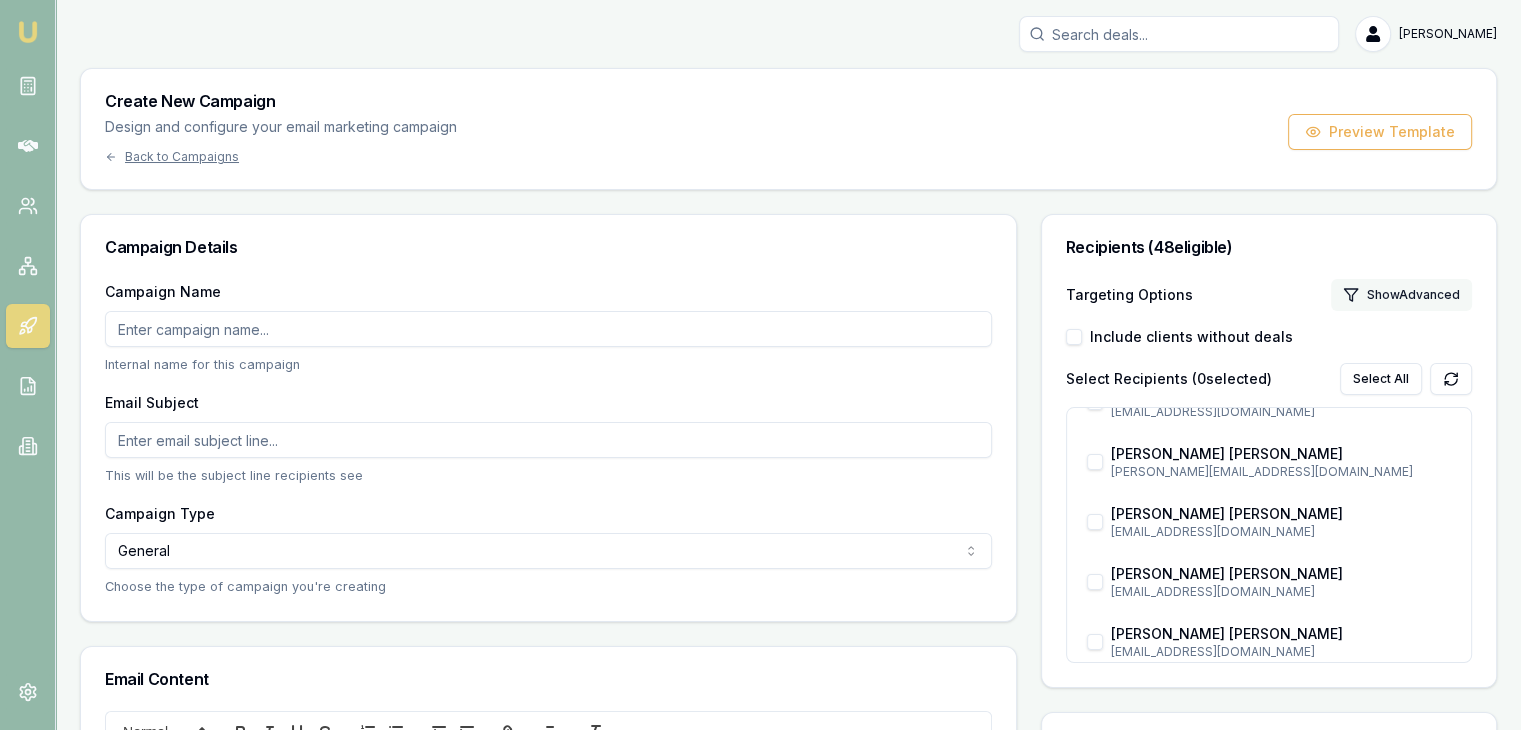 click on "Show  Advanced" at bounding box center (1401, 295) 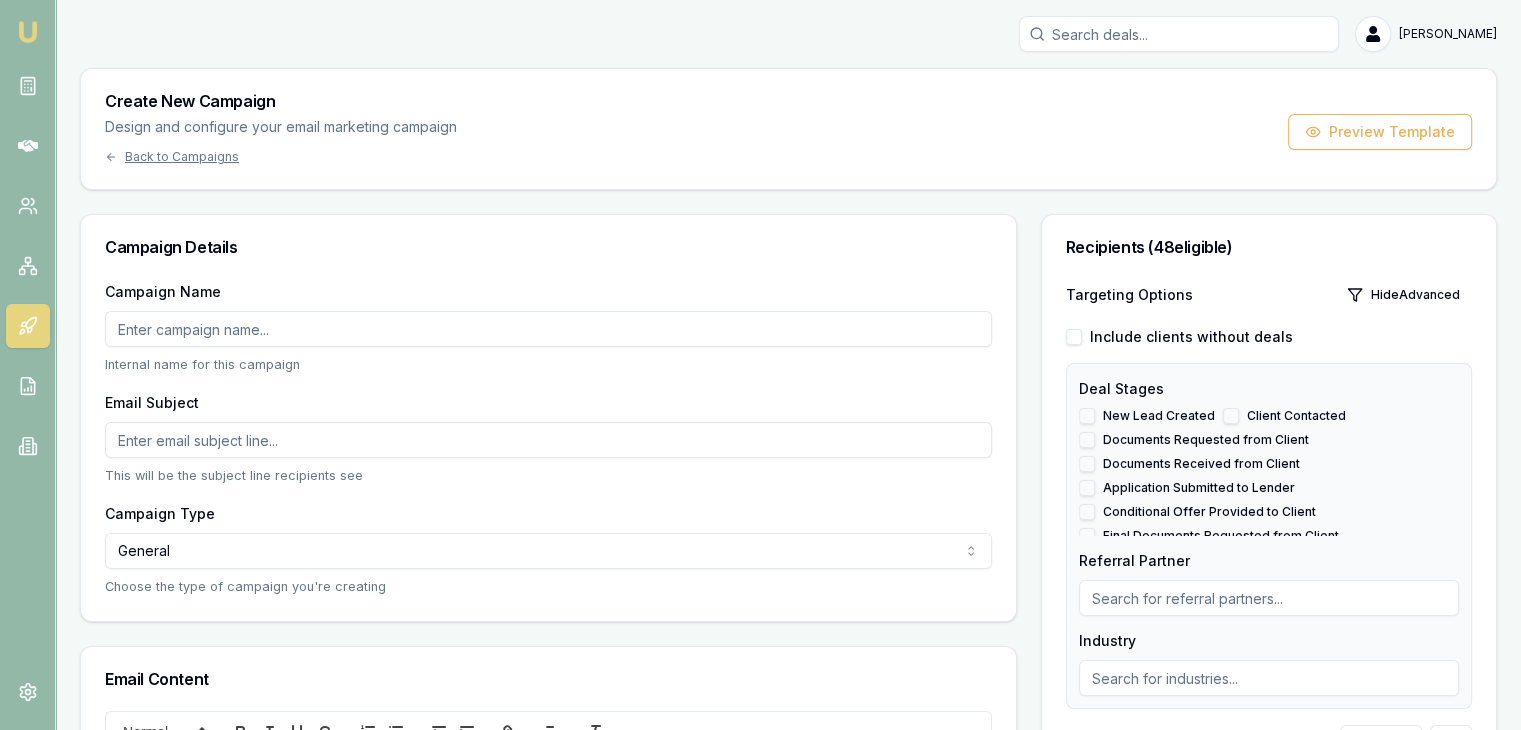 scroll, scrollTop: 0, scrollLeft: 0, axis: both 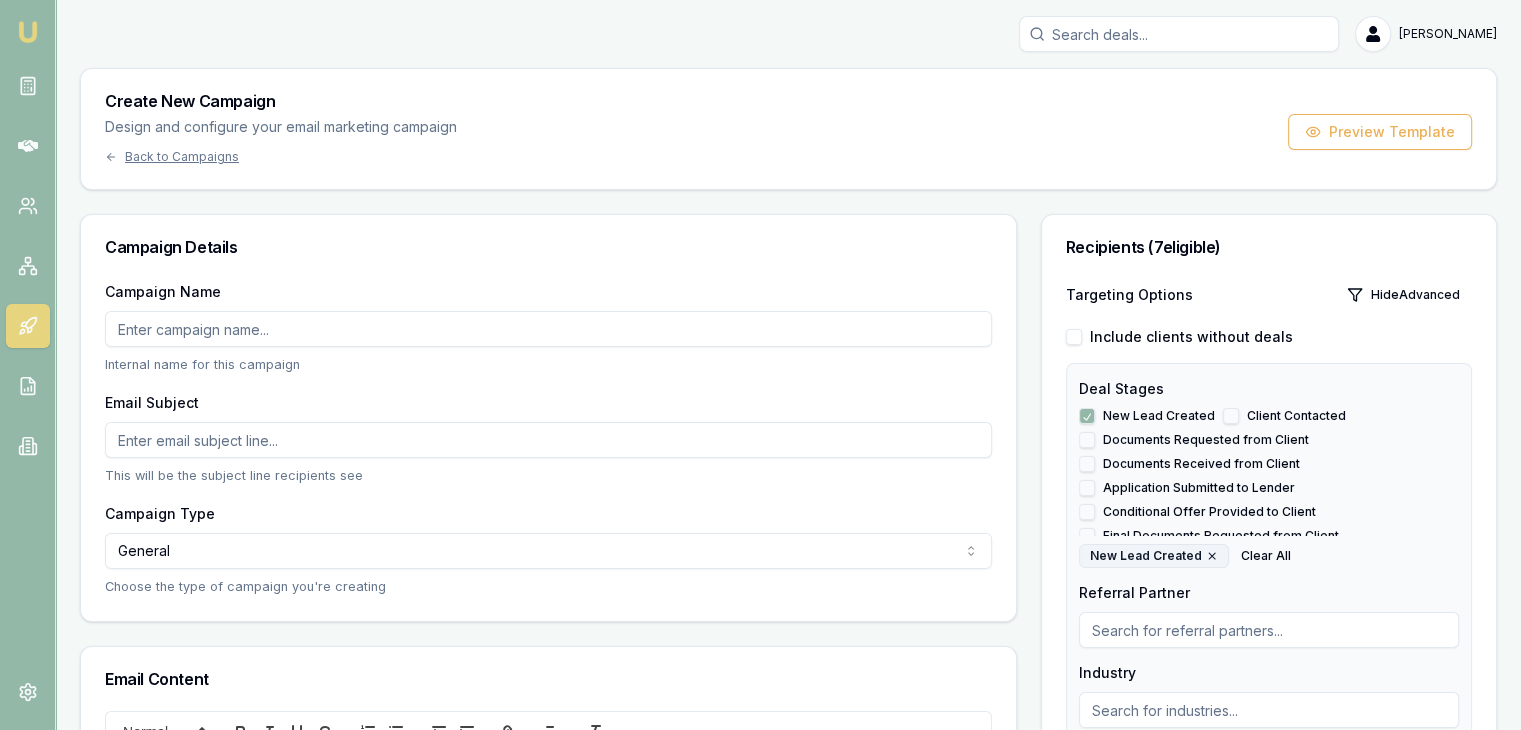 click at bounding box center [1269, 630] 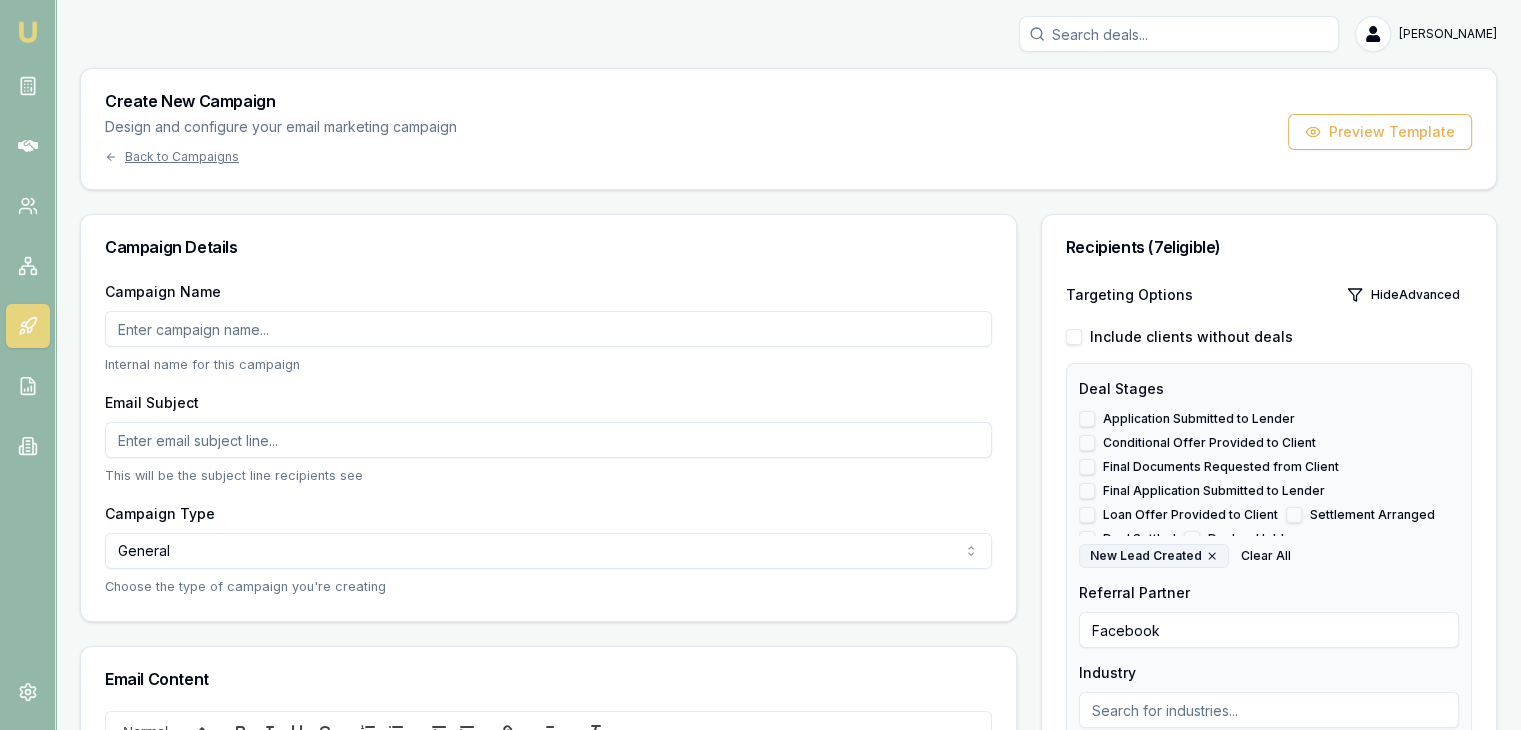 scroll, scrollTop: 104, scrollLeft: 0, axis: vertical 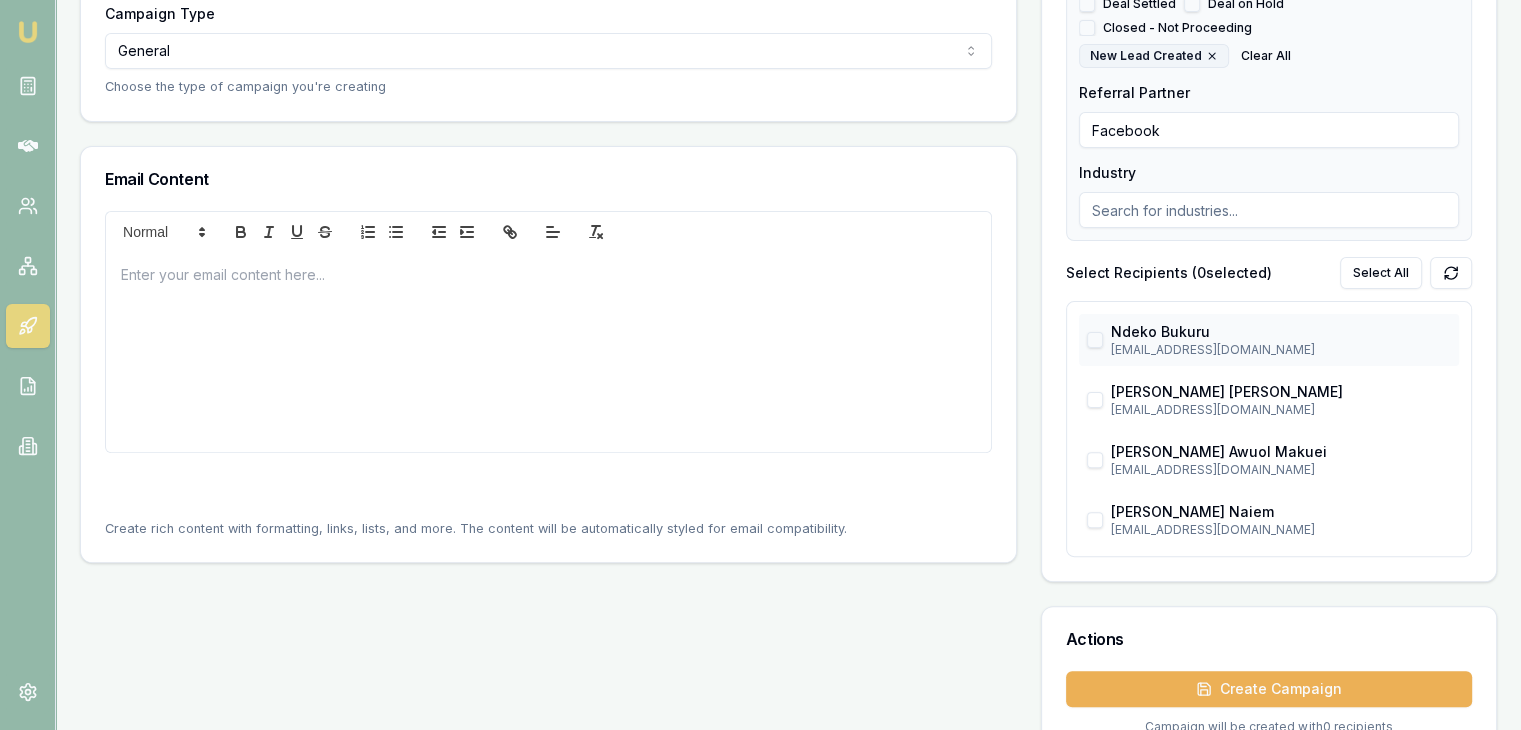type on "Facebook" 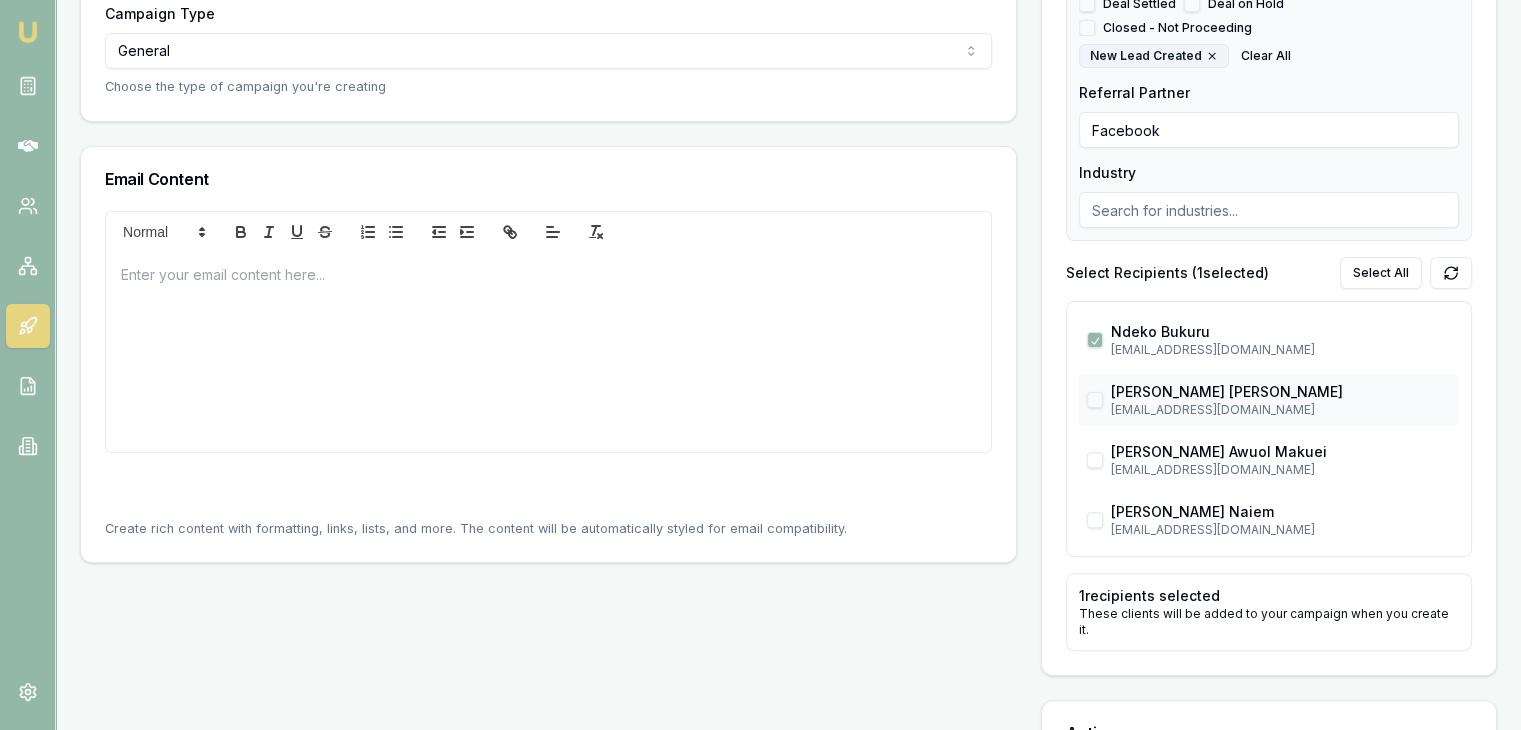 click at bounding box center (1095, 400) 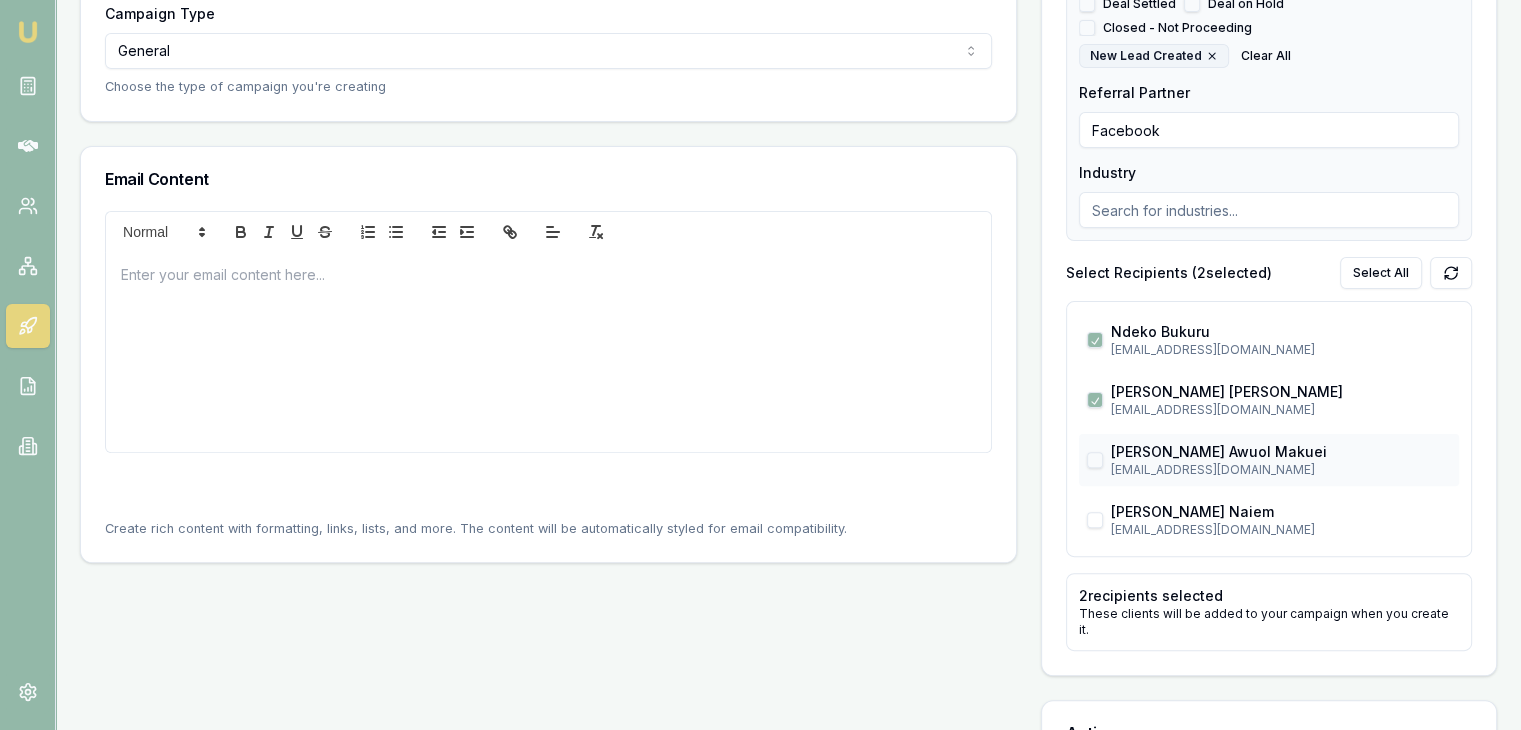 click at bounding box center (1095, 460) 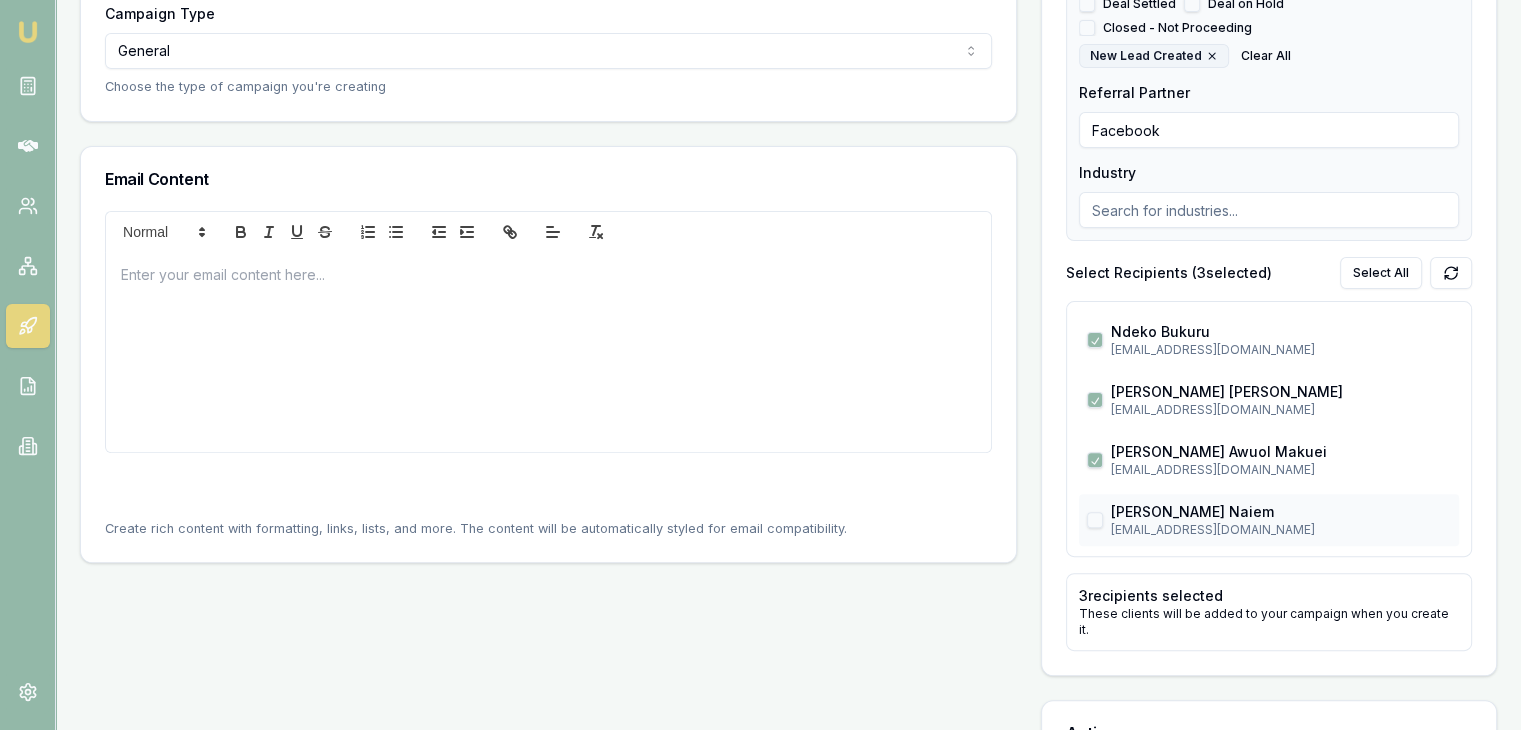 click on "[PERSON_NAME] [PERSON_NAME][EMAIL_ADDRESS][DOMAIN_NAME]" at bounding box center (1269, 520) 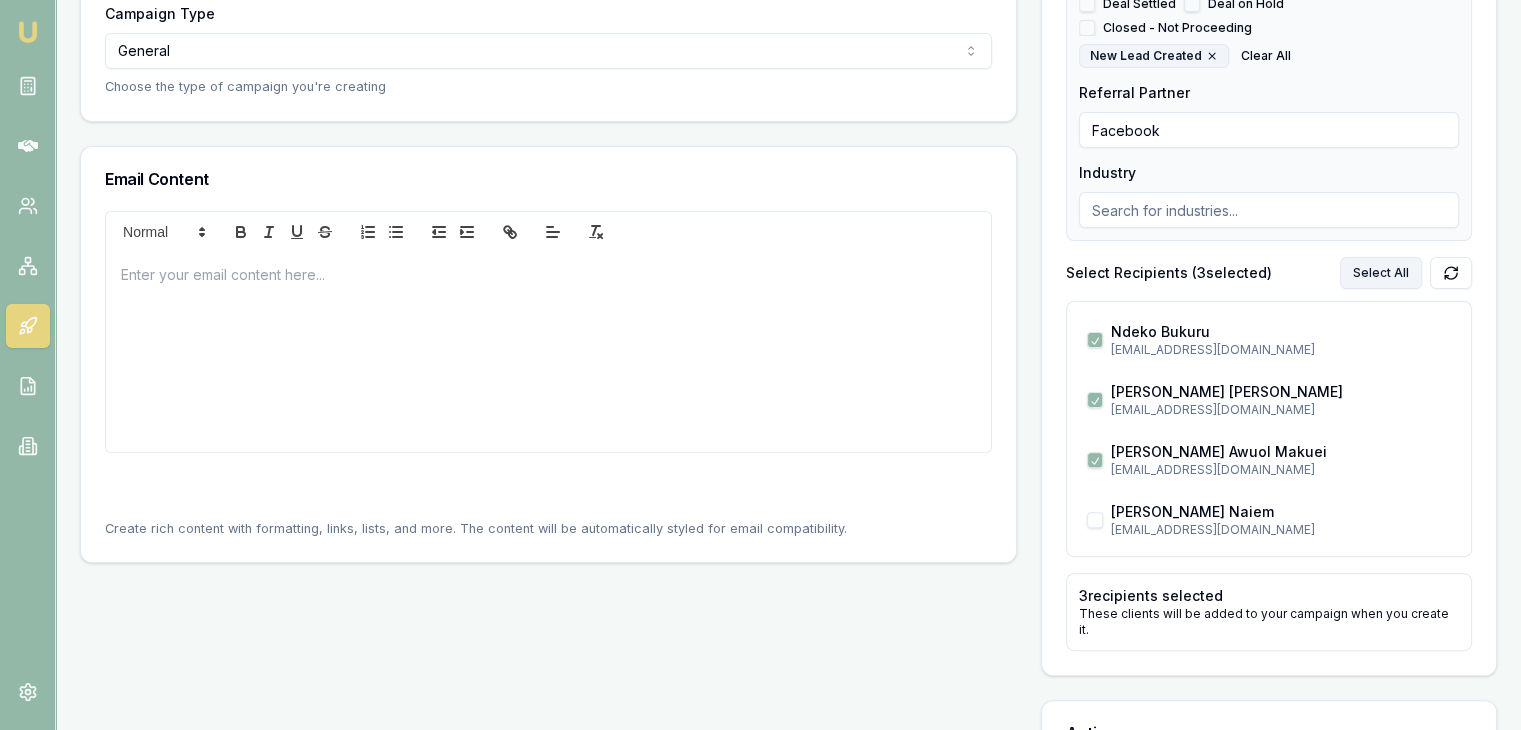 click on "Select All" at bounding box center (1381, 273) 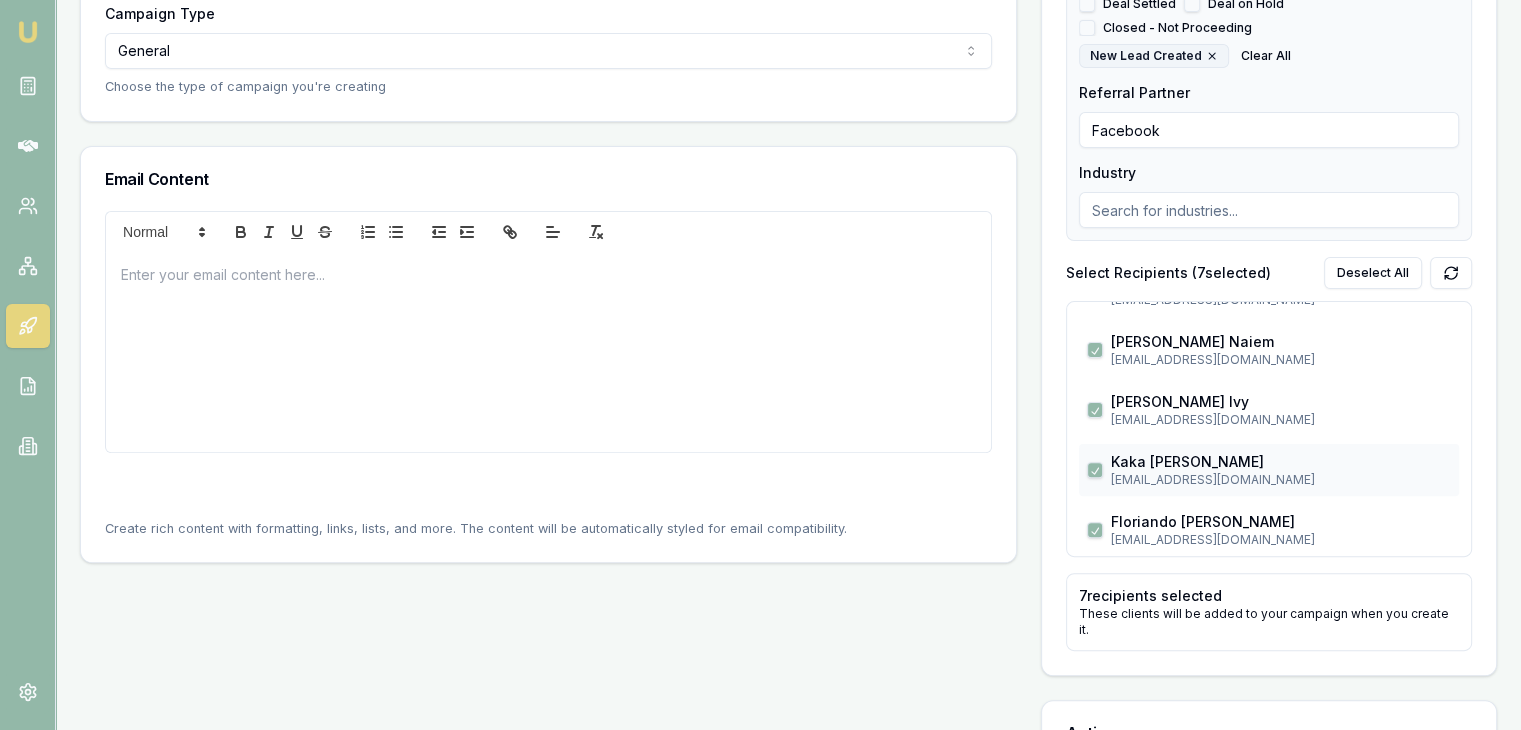 scroll, scrollTop: 181, scrollLeft: 0, axis: vertical 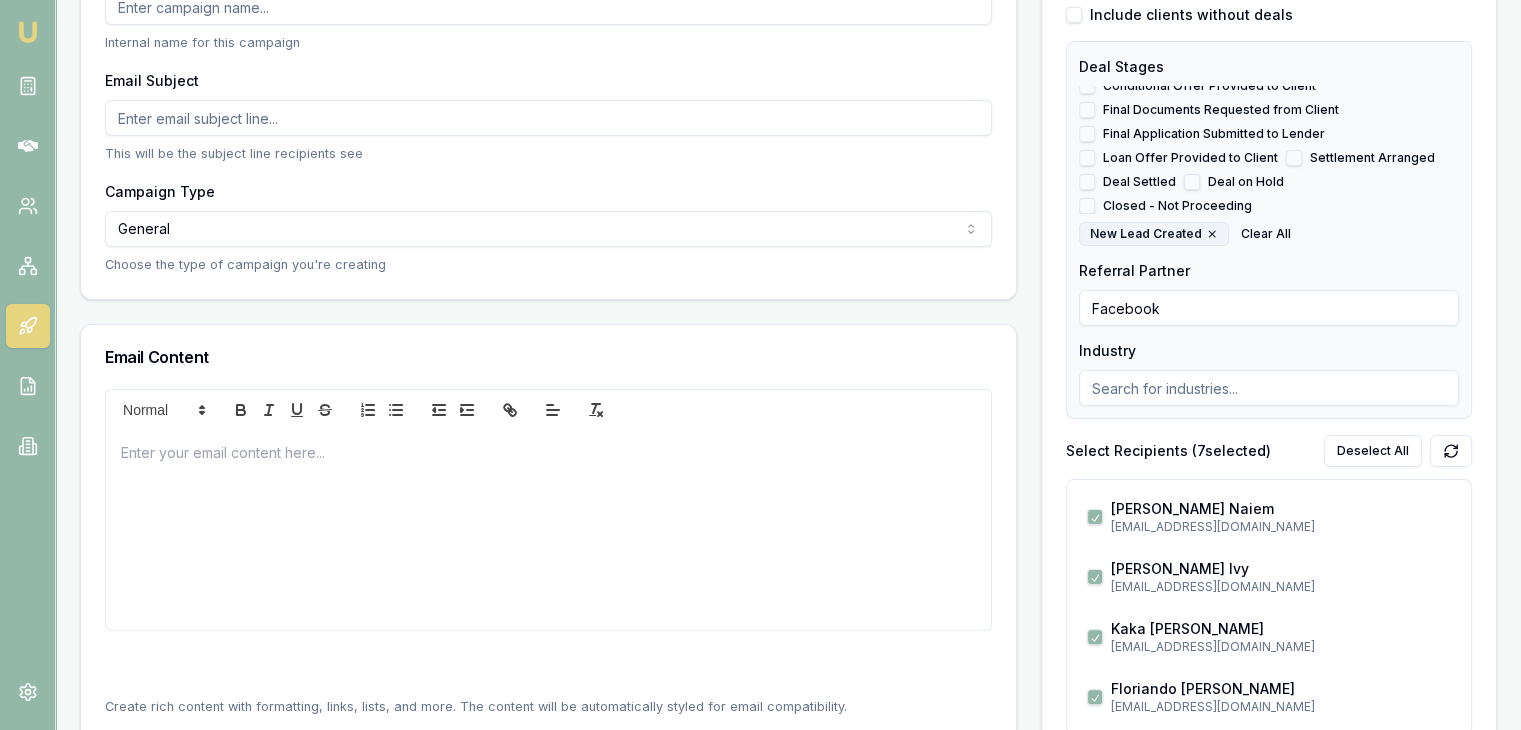 click at bounding box center [548, 530] 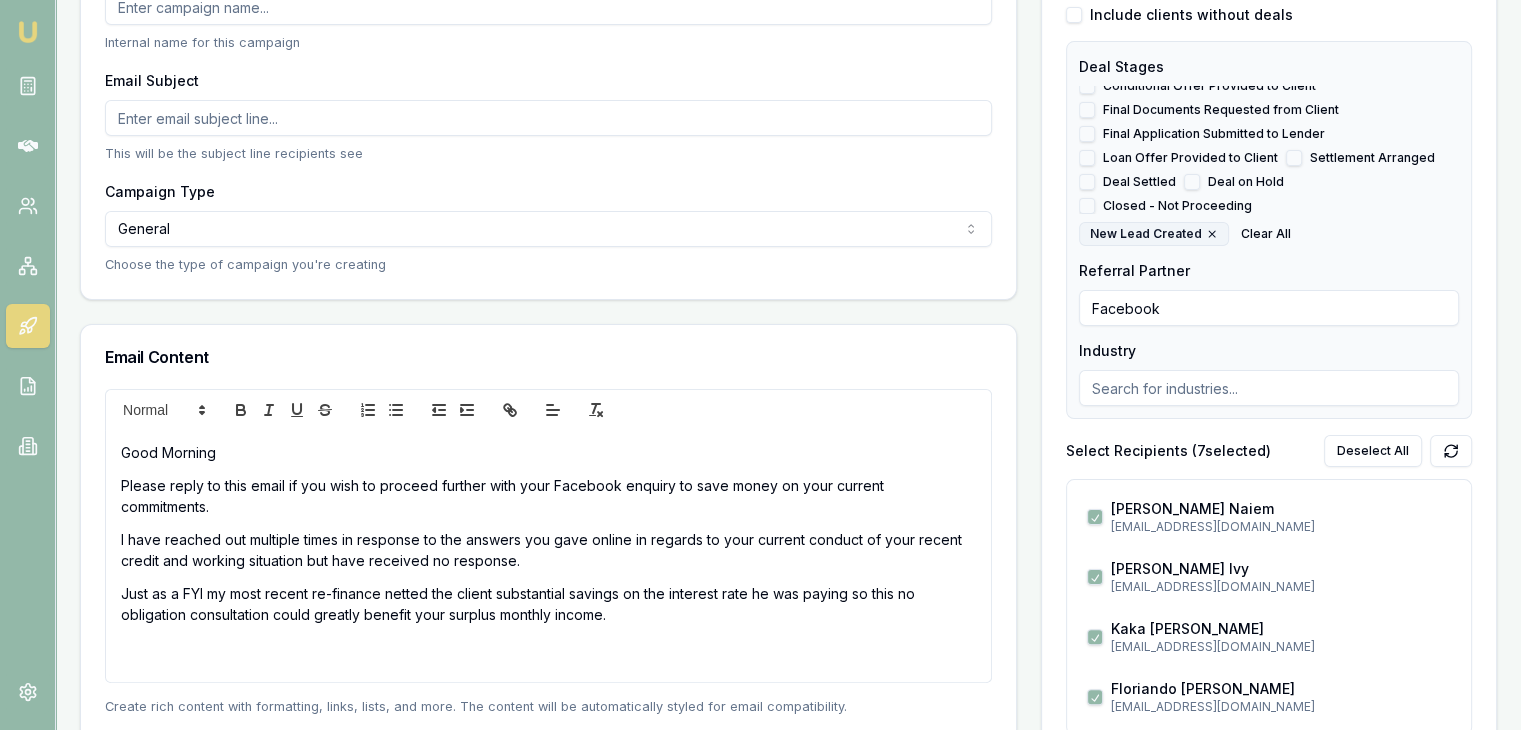 scroll, scrollTop: 0, scrollLeft: 0, axis: both 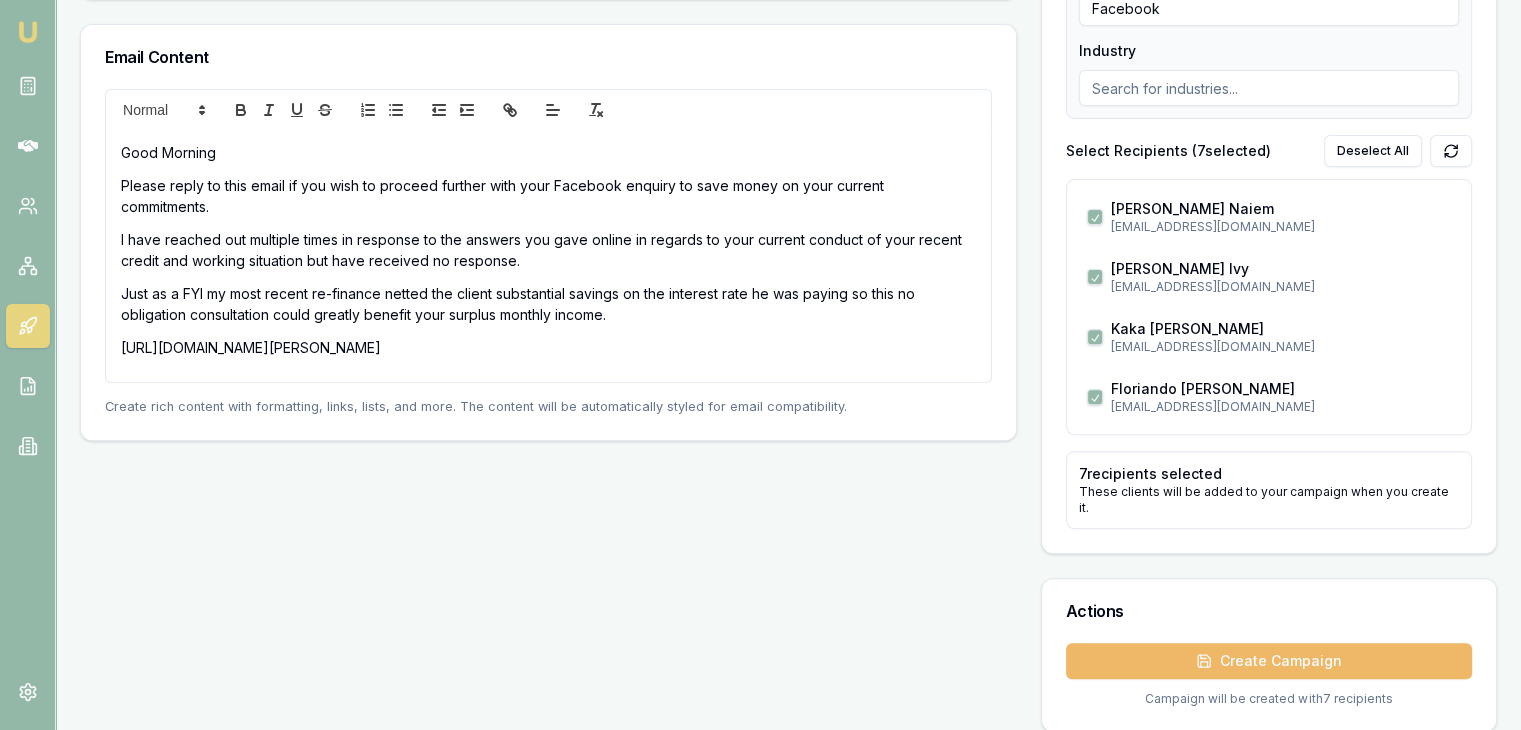 click on "Create Campaign" at bounding box center [1269, 661] 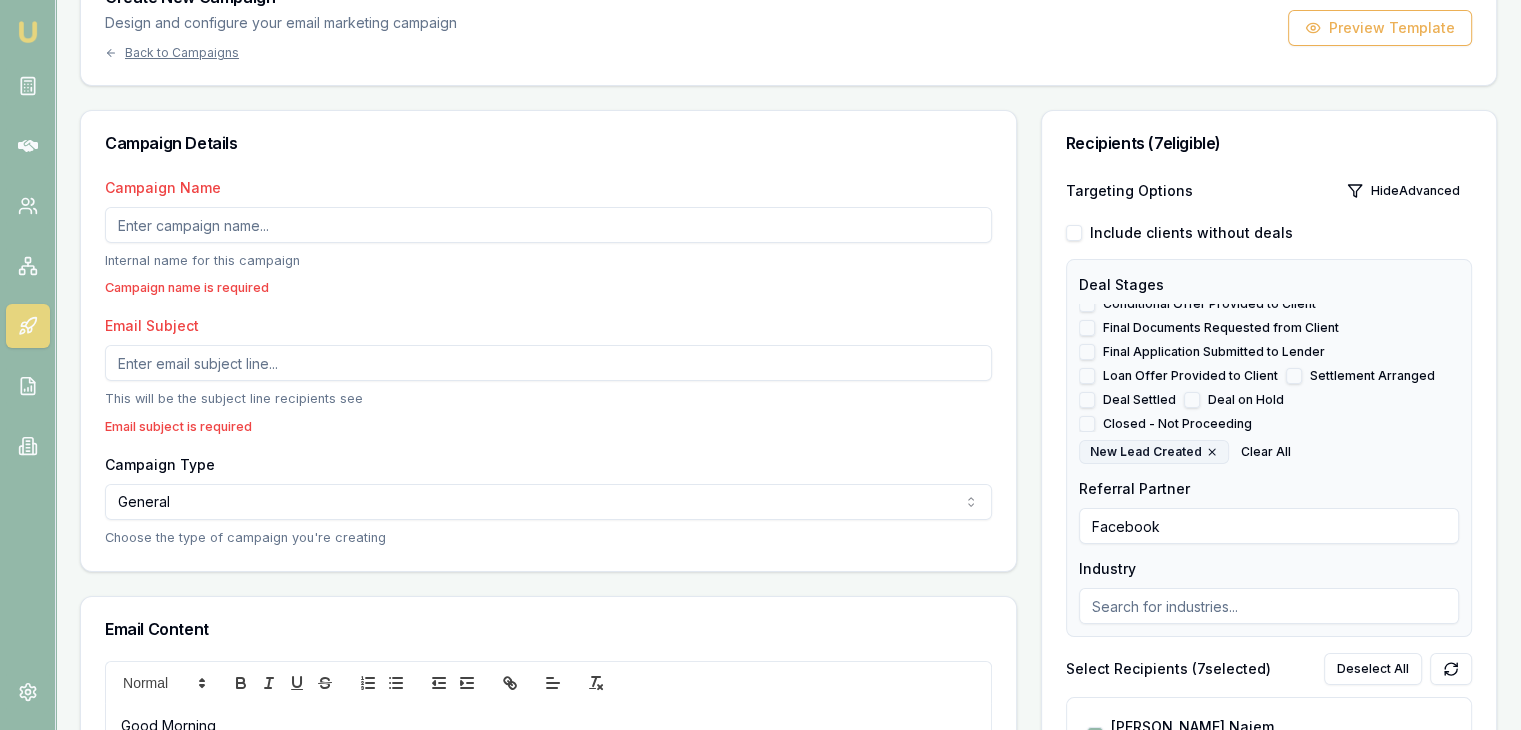 scroll, scrollTop: 100, scrollLeft: 0, axis: vertical 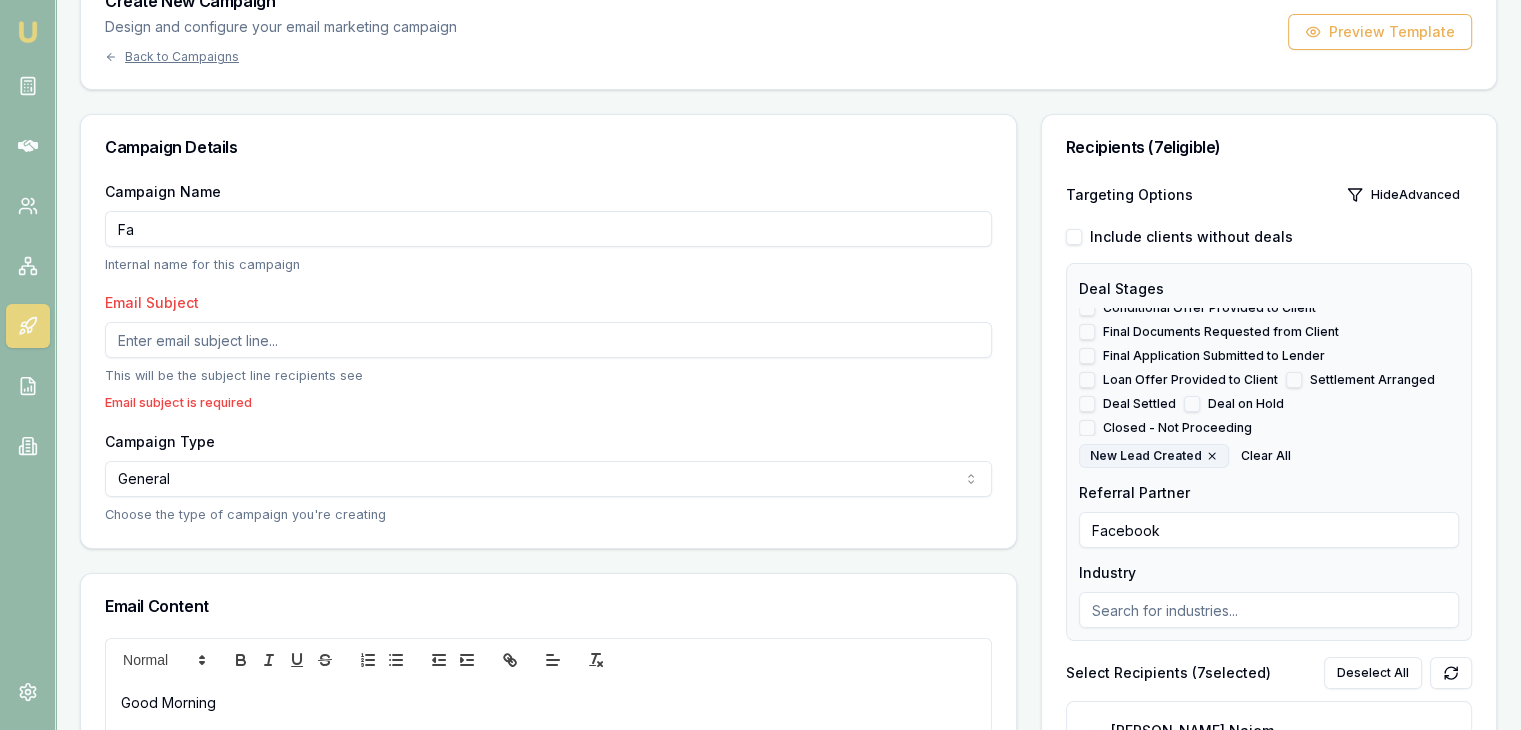 type on "F" 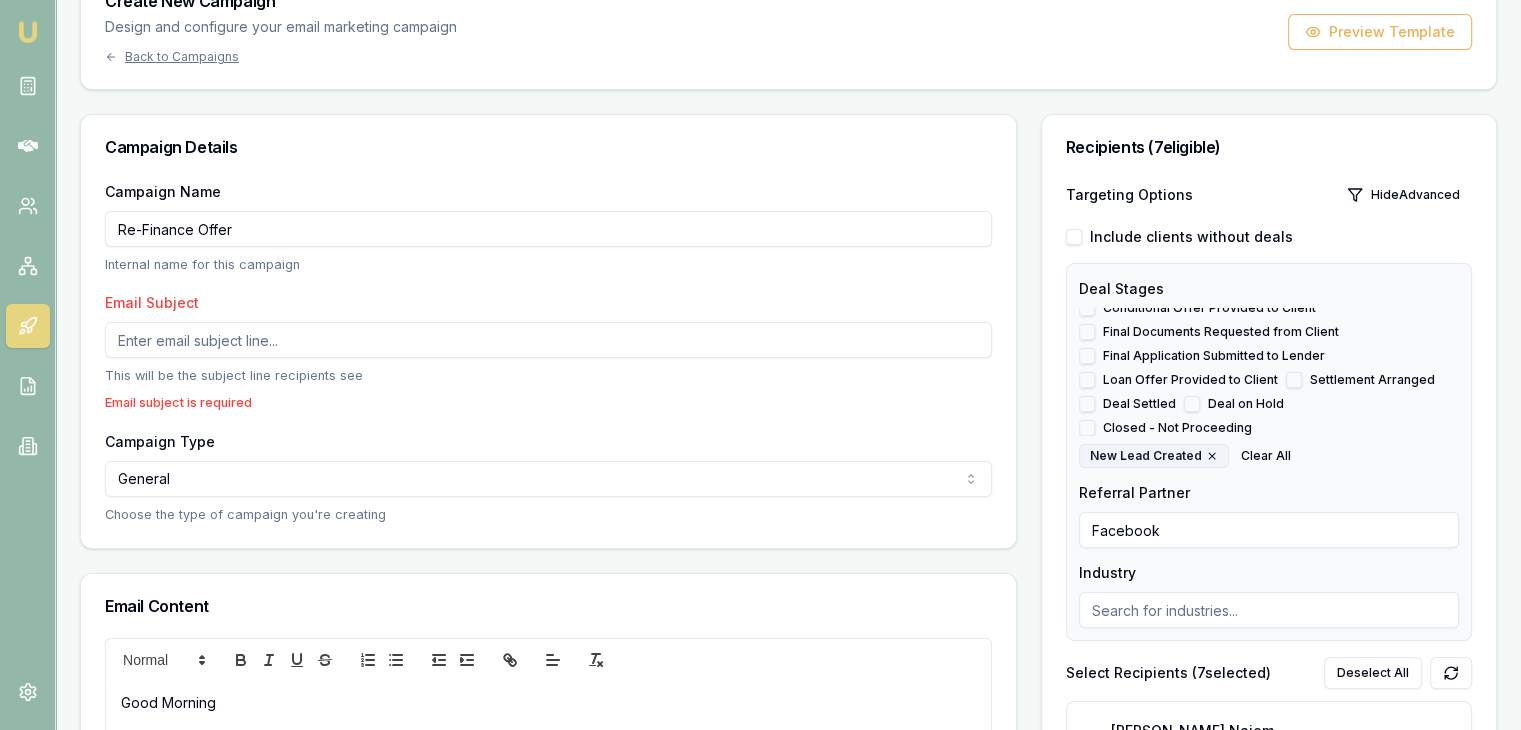 type on "Re-Finance Offer" 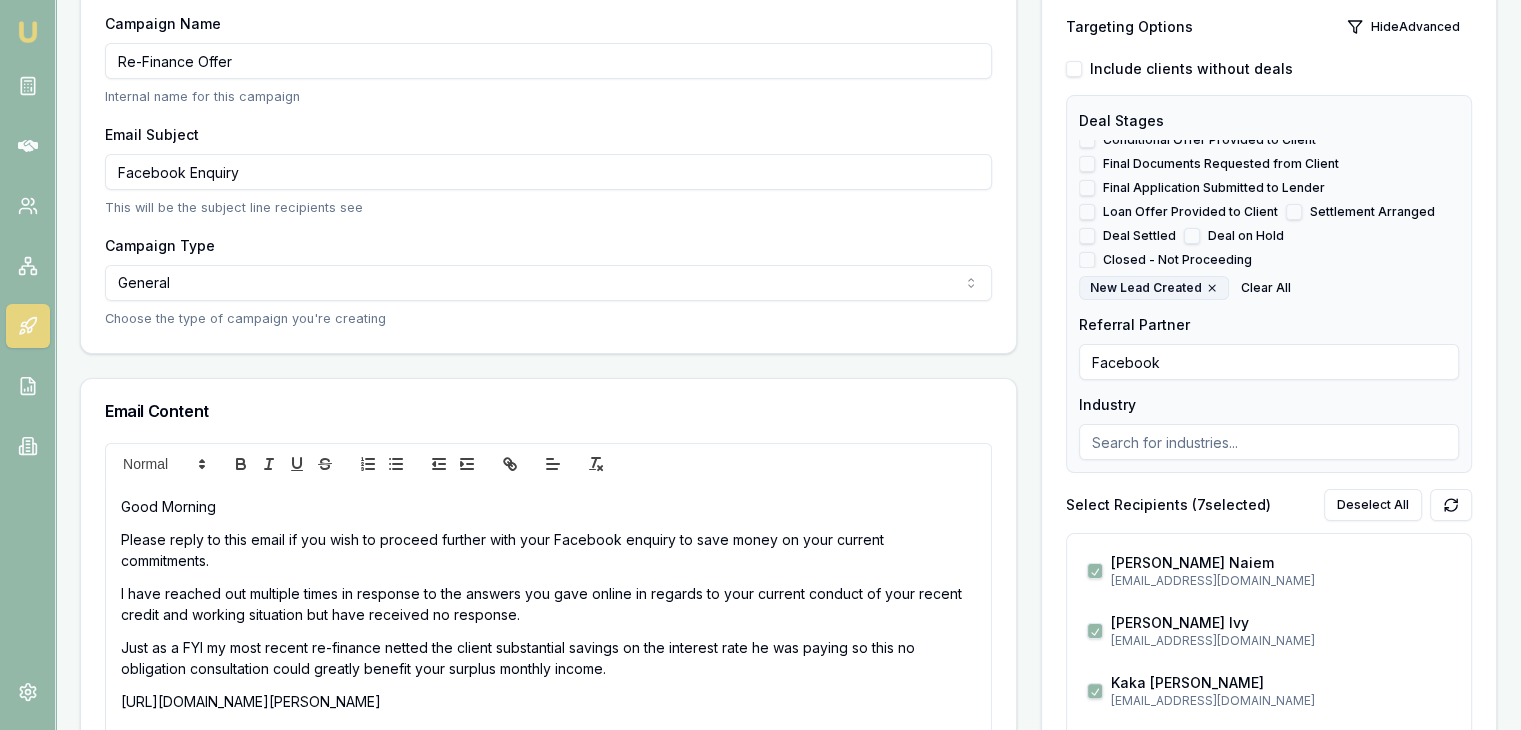 scroll, scrollTop: 300, scrollLeft: 0, axis: vertical 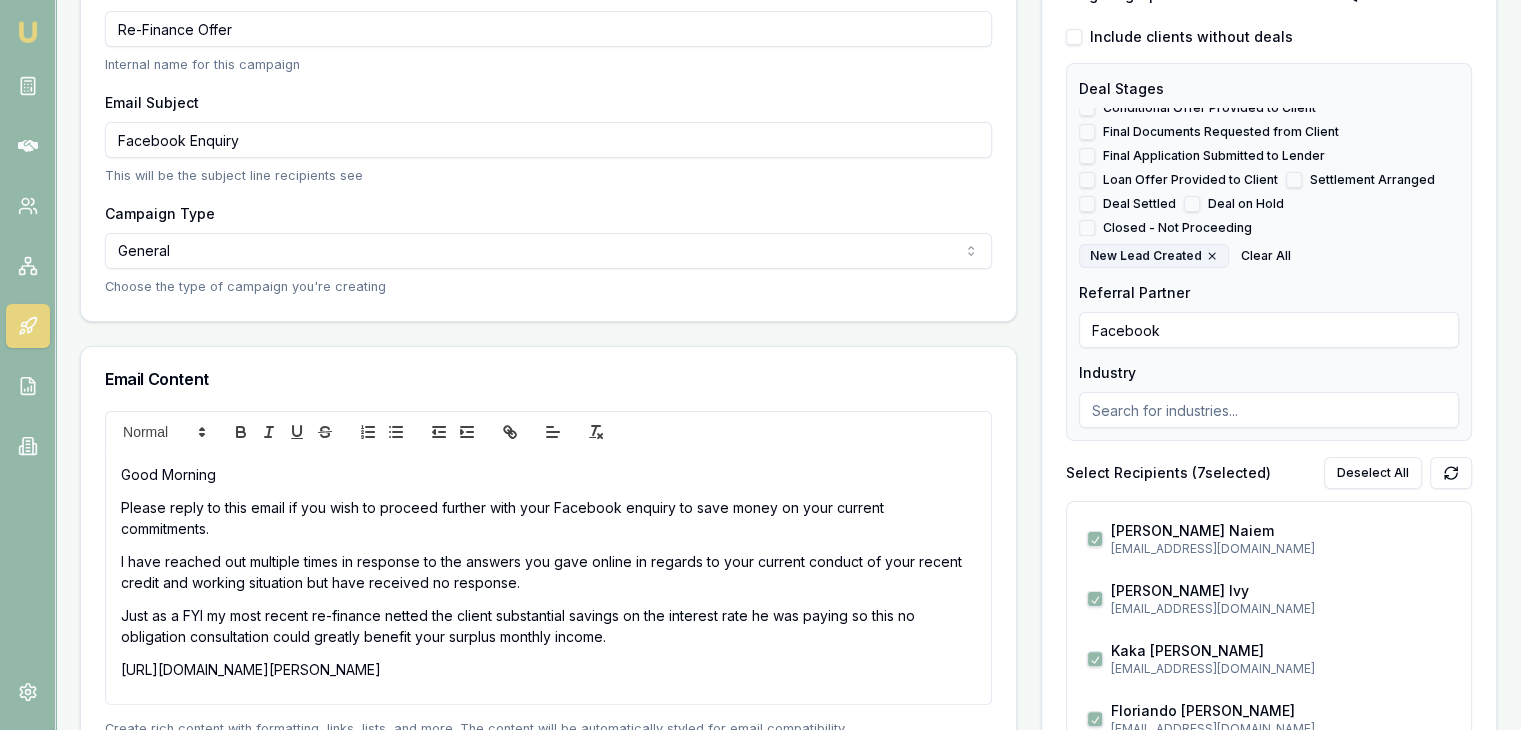 type on "Facebook Enquiry" 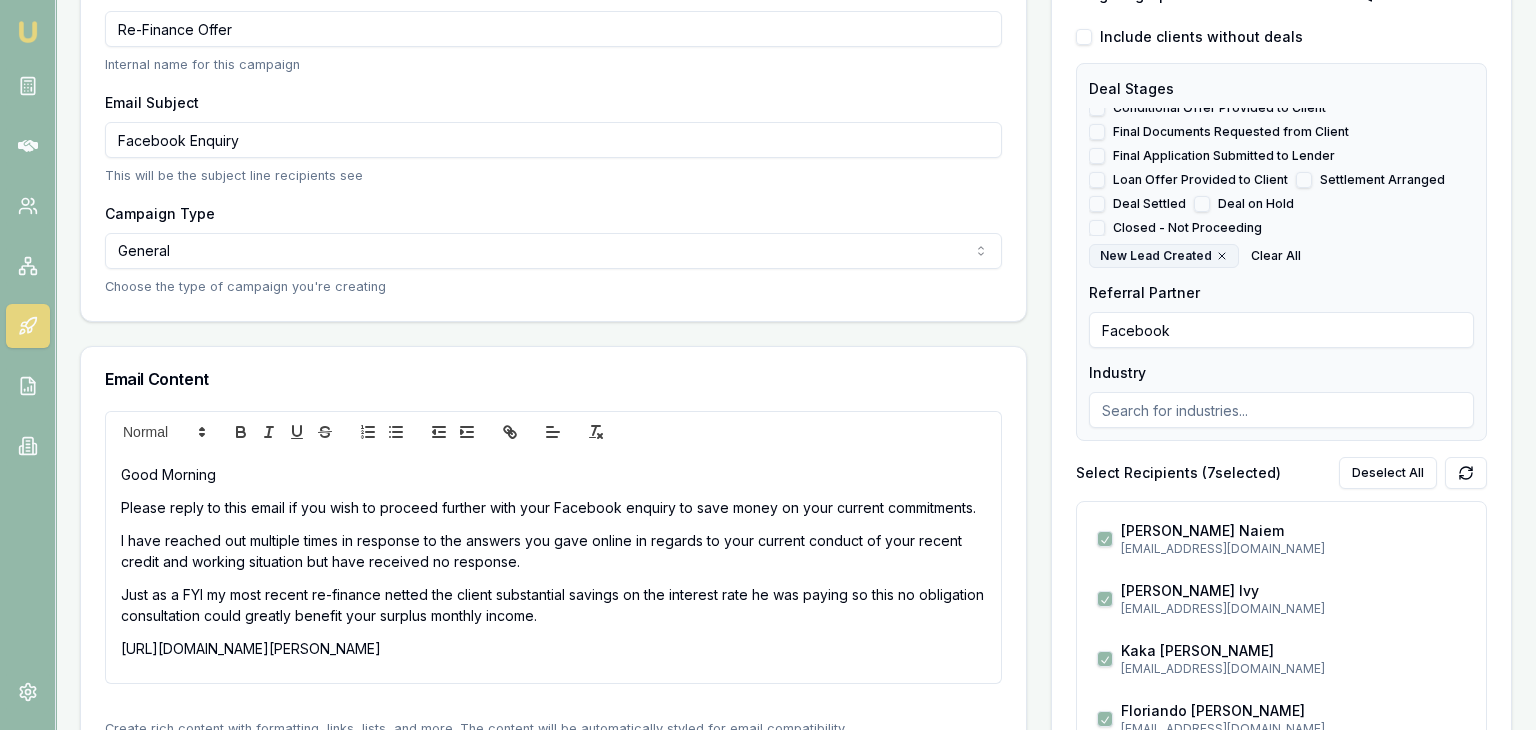click on "Emu Broker [PERSON_NAME] Toggle Menu Create New Campaign Design and configure your email marketing campaign Back to Campaigns Preview Template Campaign Details Campaign Name Re-Finance Offer Internal name for this campaign Email Subject Facebook Enquiry This will be the subject line recipients see Campaign Type General Newsletter Product Update Partner Deal General Choose the type of campaign you're creating Email Content                                                                                                                                                   Good Morning Please reply to this email if you wish to proceed further with your Facebook enquiry to save money on your current commitments. I have reached out multiple times in response to the answers you gave online in regards to your current conduct of your recent credit and working situation but have received no response. [URL][DOMAIN_NAME][PERSON_NAME]  Recipients ( 7  eligible) Targeting Options Hide  Advanced Facebook" at bounding box center (768, 65) 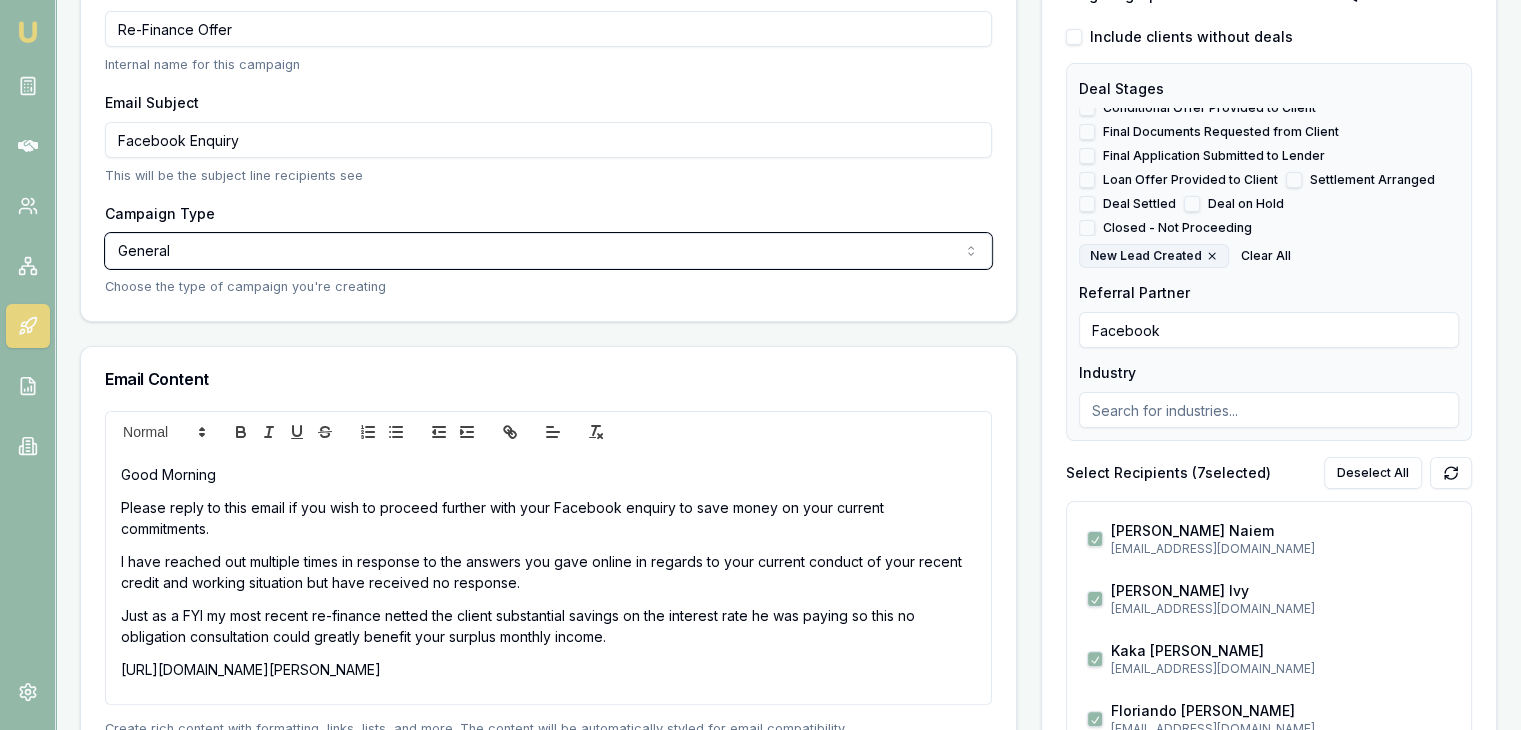 click on "Emu Broker [PERSON_NAME] Toggle Menu Create New Campaign Design and configure your email marketing campaign Back to Campaigns Preview Template Campaign Details Campaign Name Re-Finance Offer Internal name for this campaign Email Subject Facebook Enquiry This will be the subject line recipients see Campaign Type General Newsletter Product Update Partner Deal General Choose the type of campaign you're creating Email Content                                                                                                                                                   Good Morning Please reply to this email if you wish to proceed further with your Facebook enquiry to save money on your current commitments. I have reached out multiple times in response to the answers you gave online in regards to your current conduct of your recent credit and working situation but have received no response. [URL][DOMAIN_NAME][PERSON_NAME]  Recipients ( 7  eligible) Targeting Options Hide  Advanced Facebook" at bounding box center (760, 65) 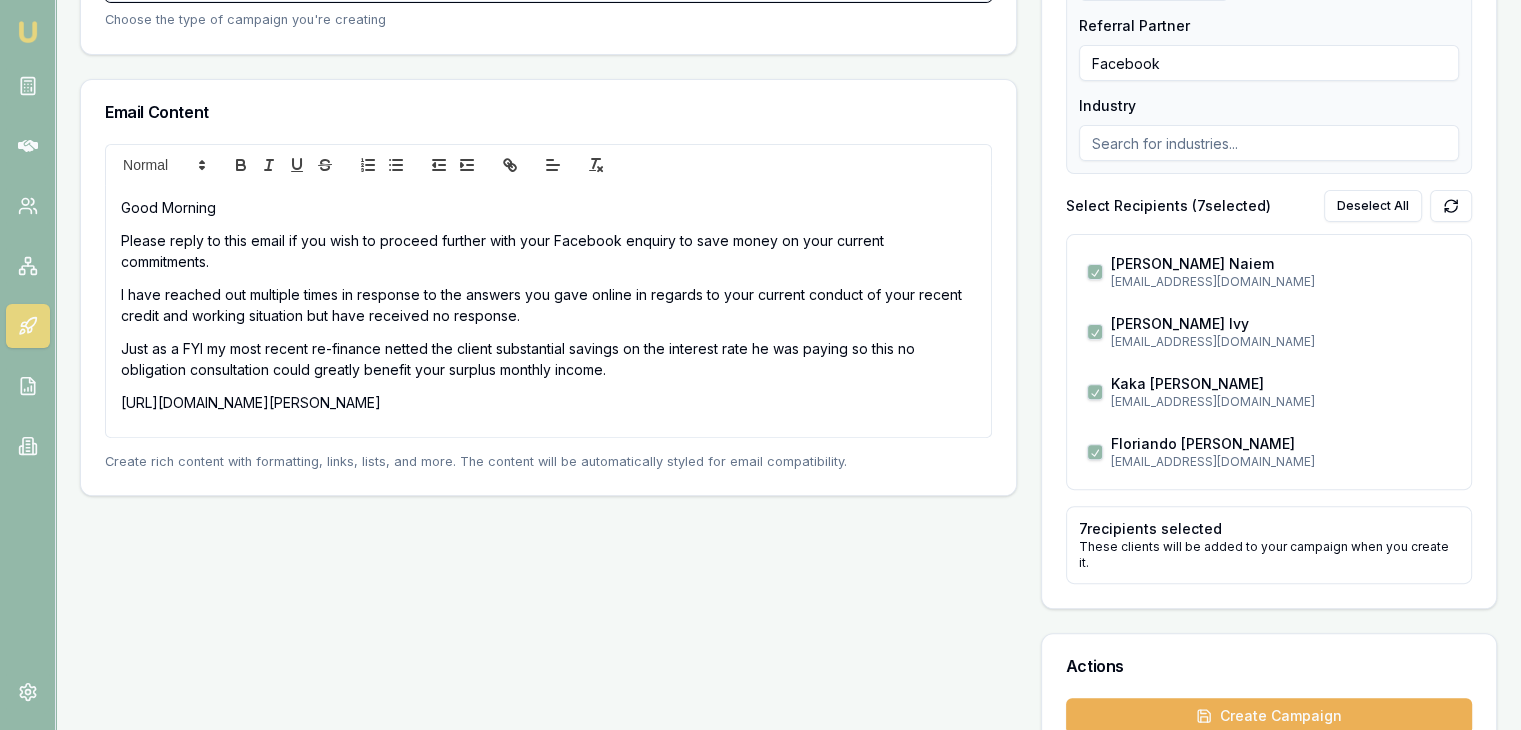 scroll, scrollTop: 622, scrollLeft: 0, axis: vertical 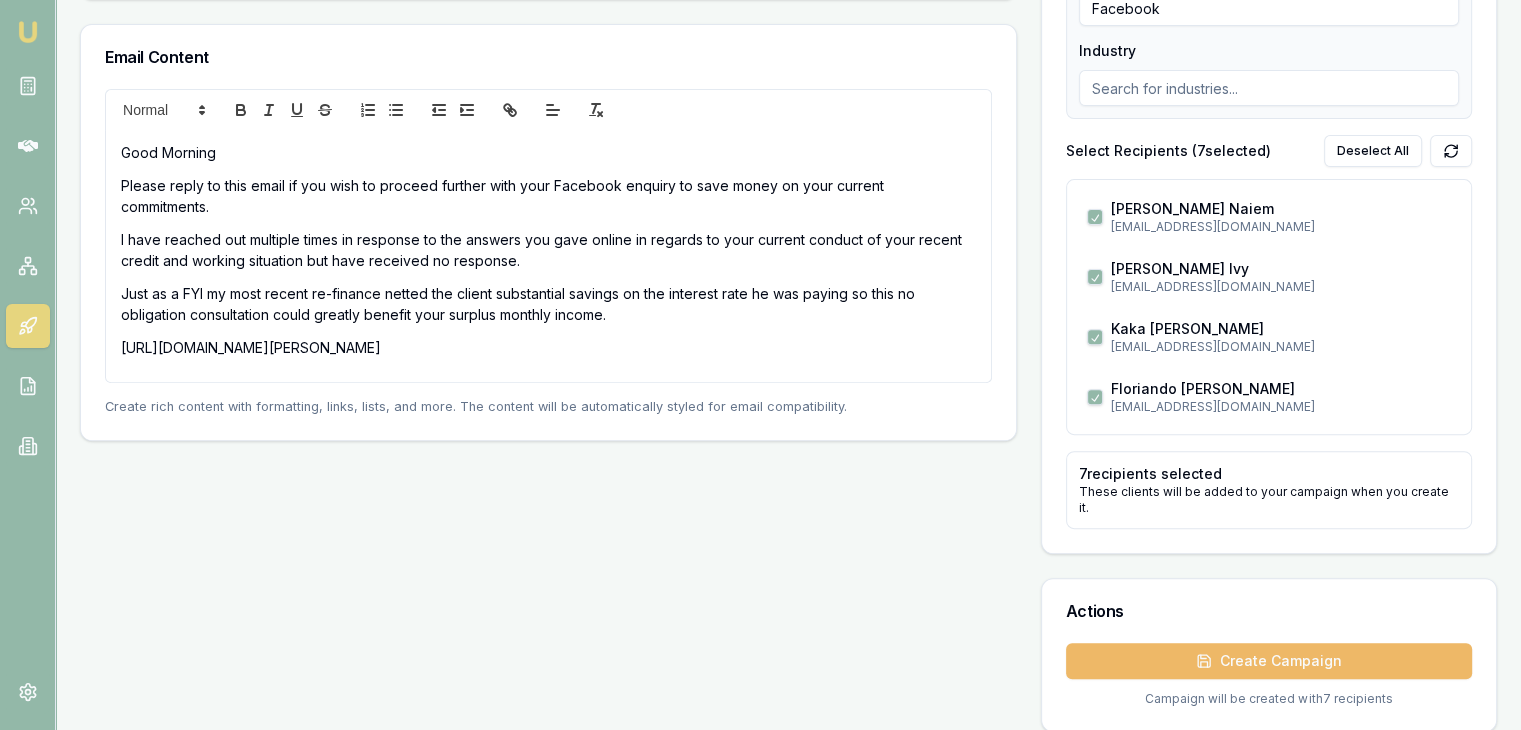 click on "Create Campaign" at bounding box center [1269, 661] 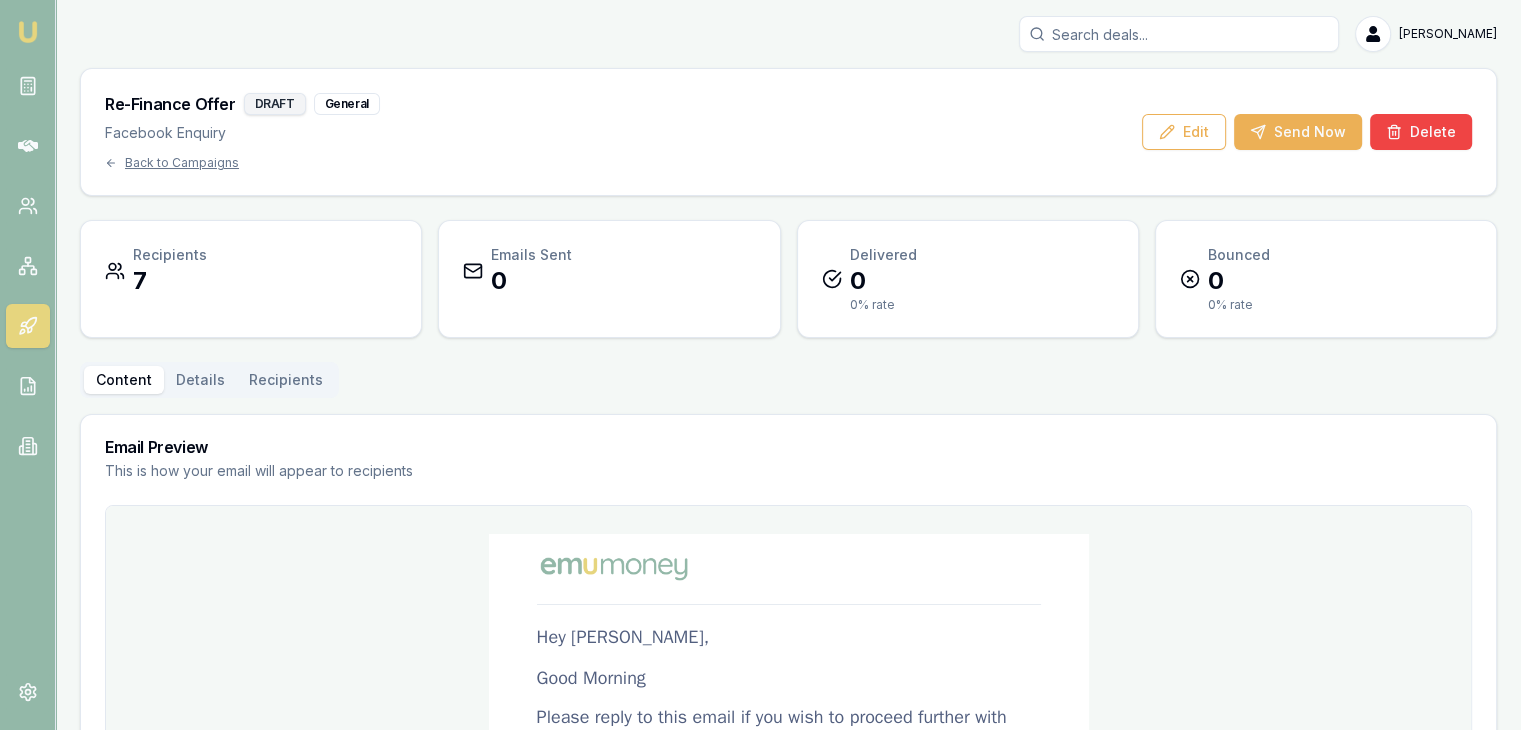 scroll, scrollTop: 0, scrollLeft: 0, axis: both 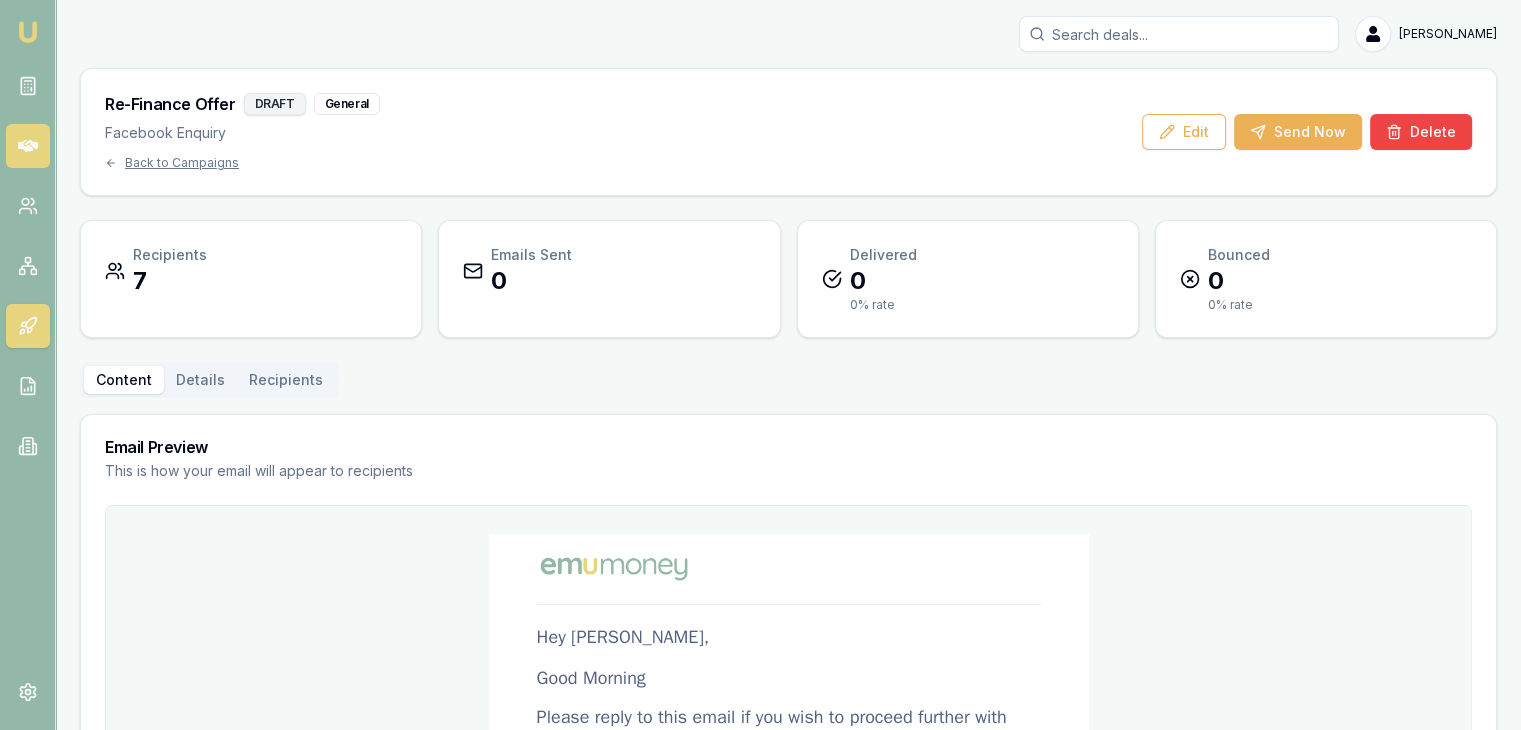 click at bounding box center [28, 146] 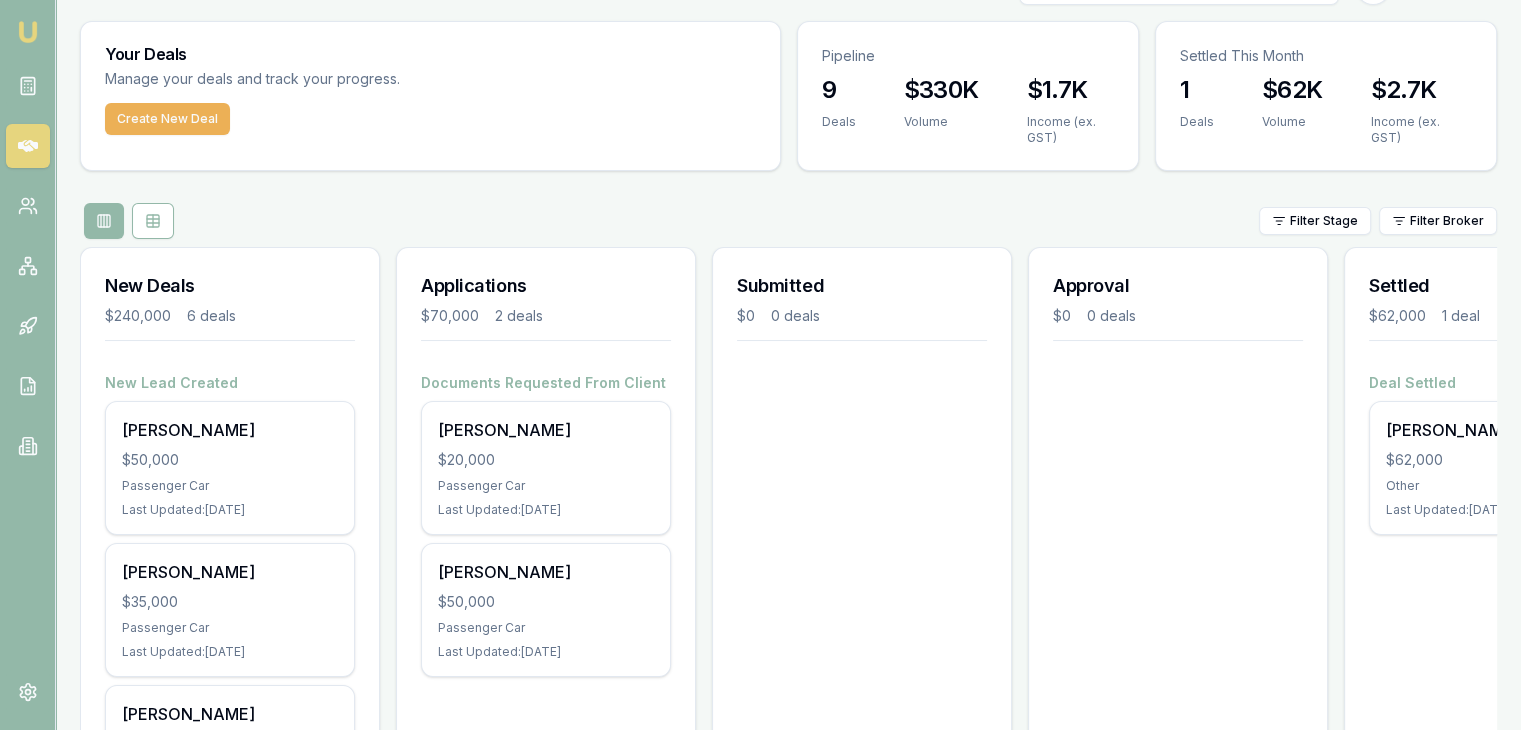 scroll, scrollTop: 0, scrollLeft: 0, axis: both 